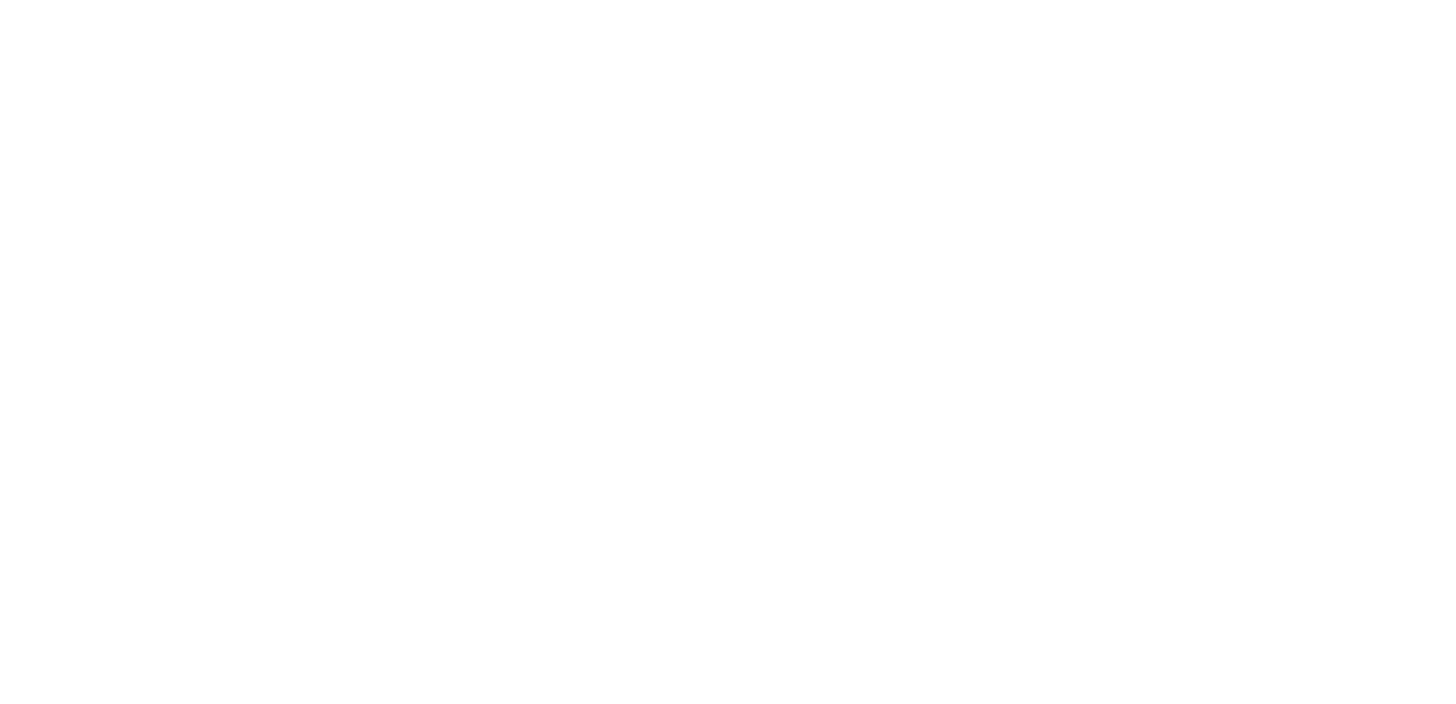 scroll, scrollTop: 0, scrollLeft: 0, axis: both 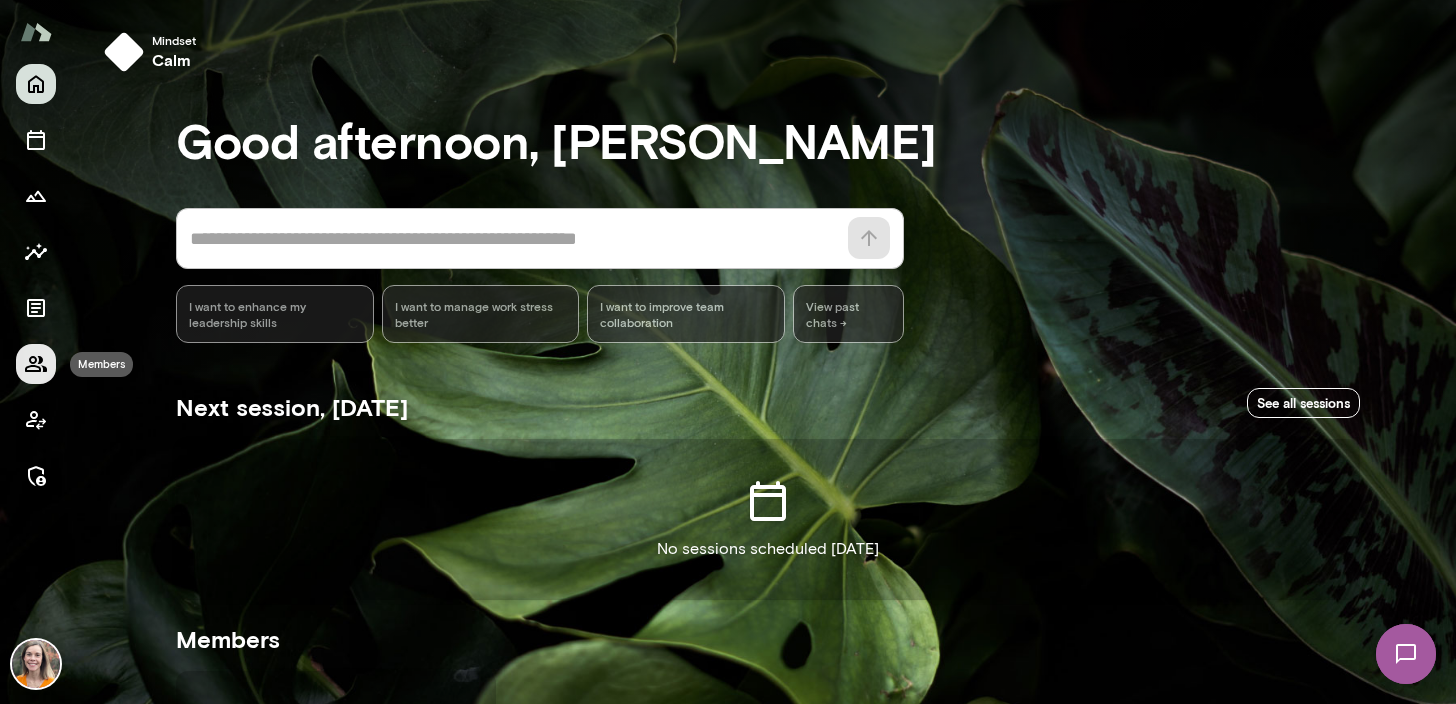 click 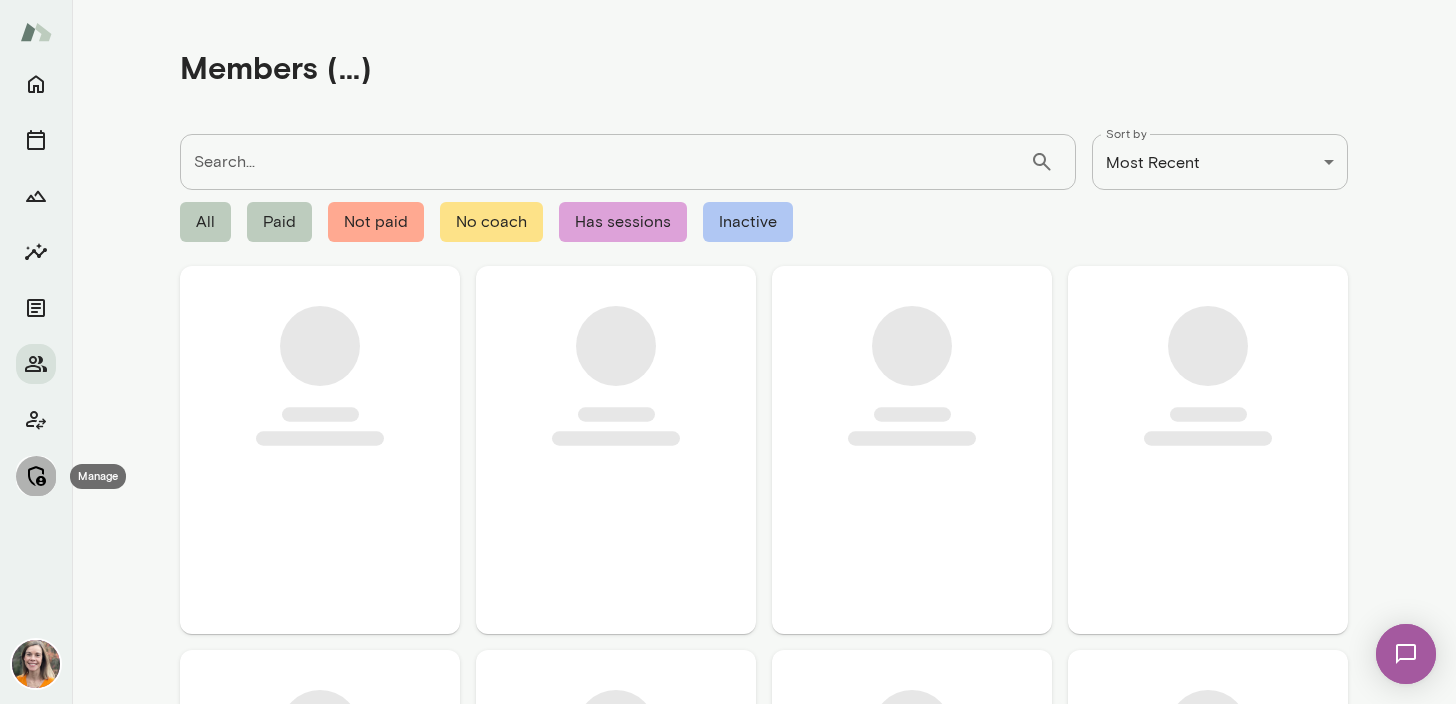 click 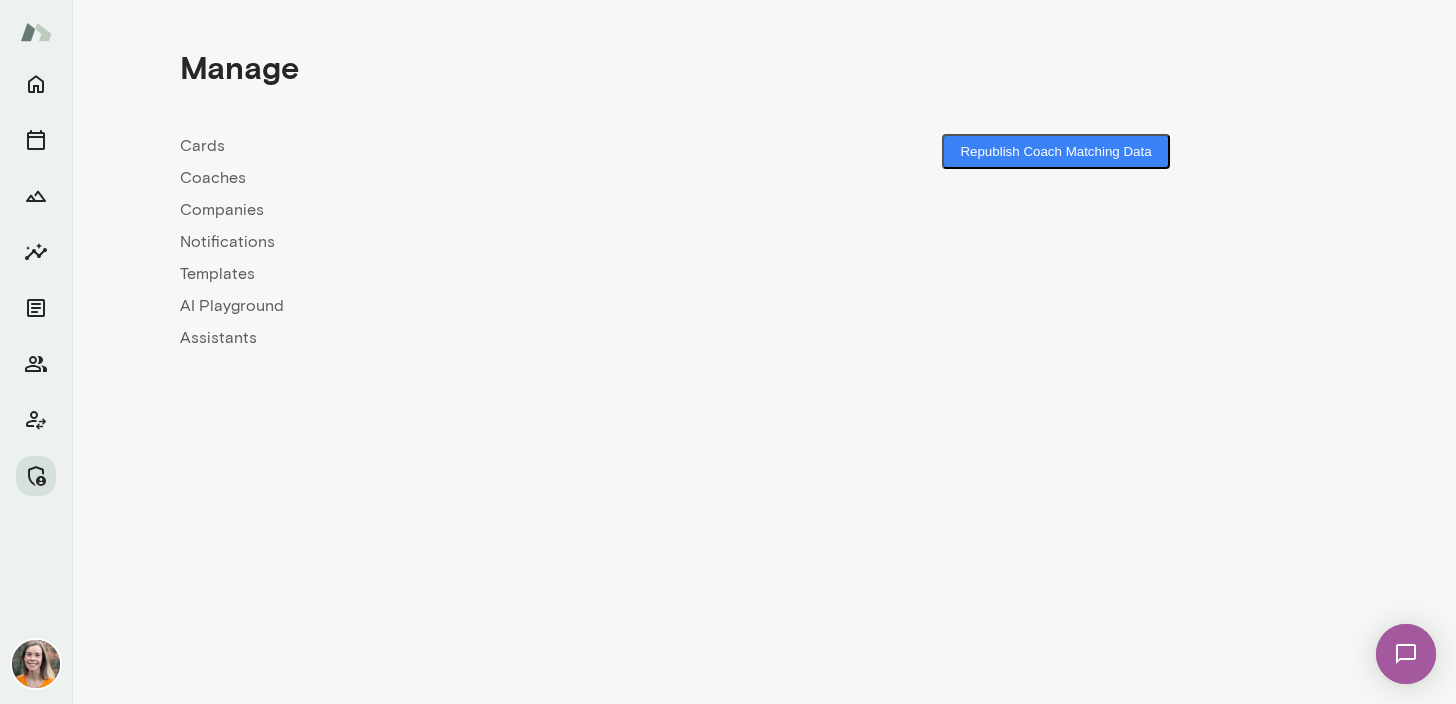 click on "Coaches" at bounding box center (472, 178) 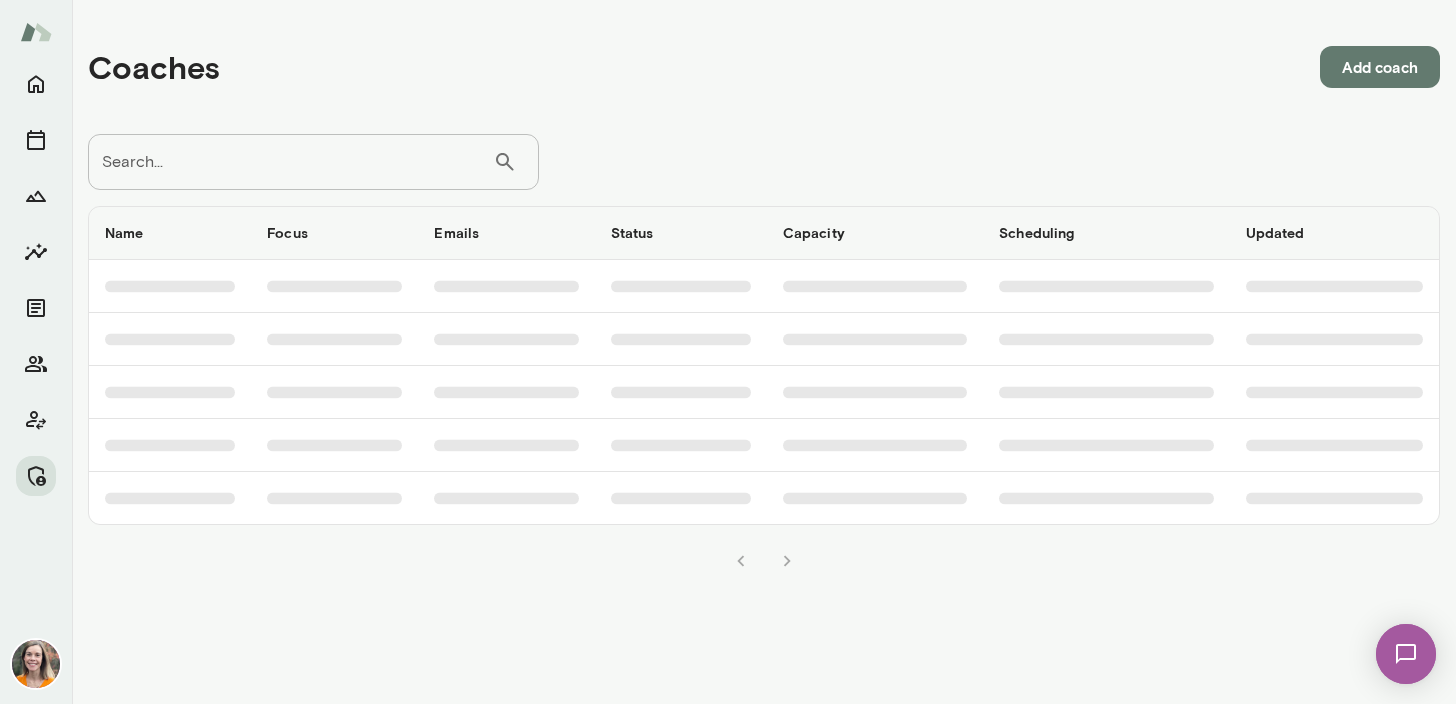 click on "Search..." at bounding box center [290, 162] 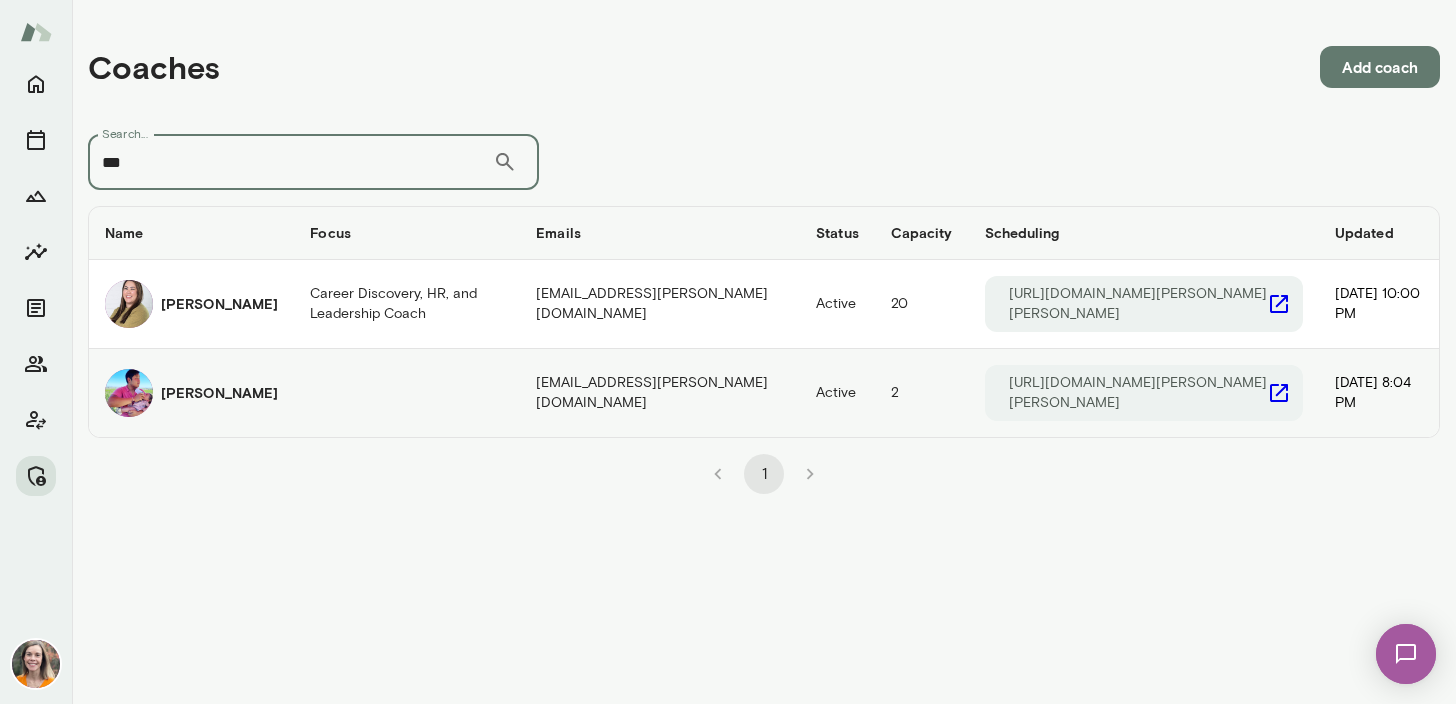 type on "***" 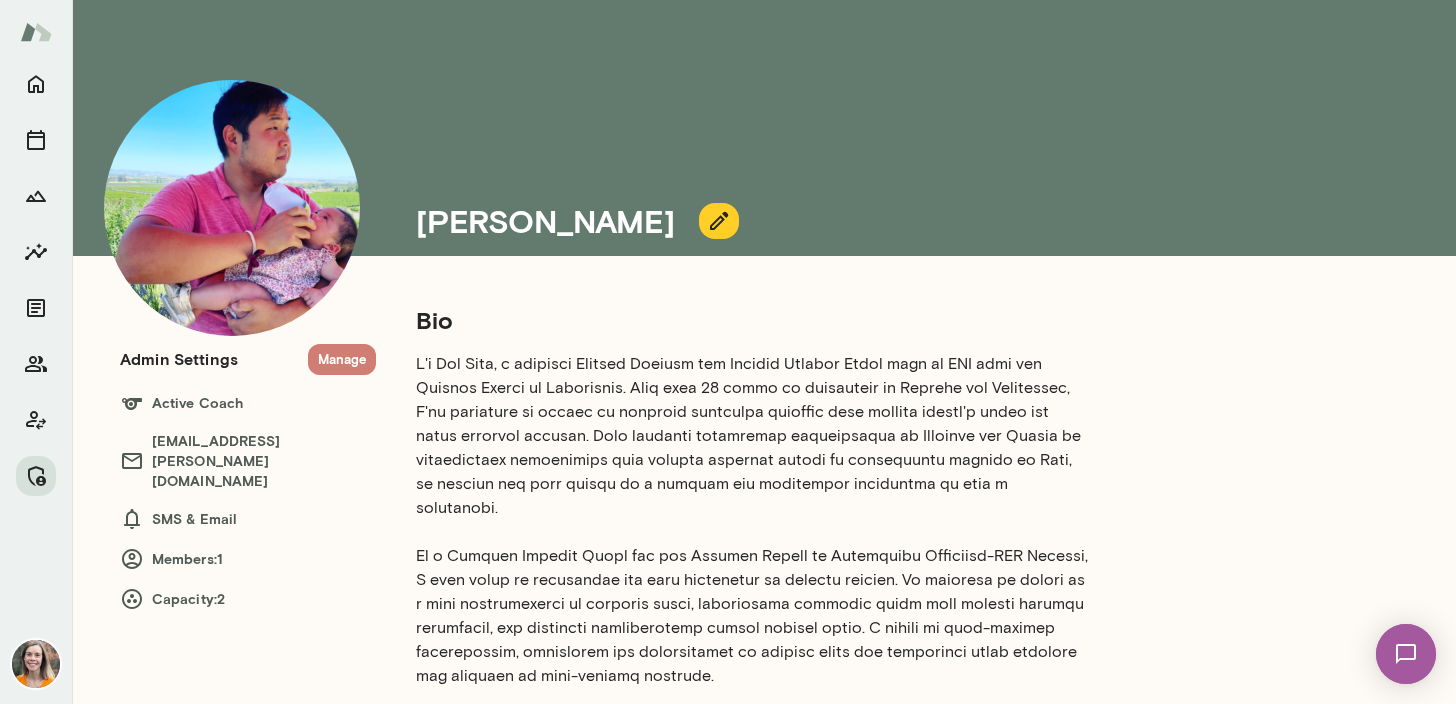 click on "Manage" at bounding box center (342, 359) 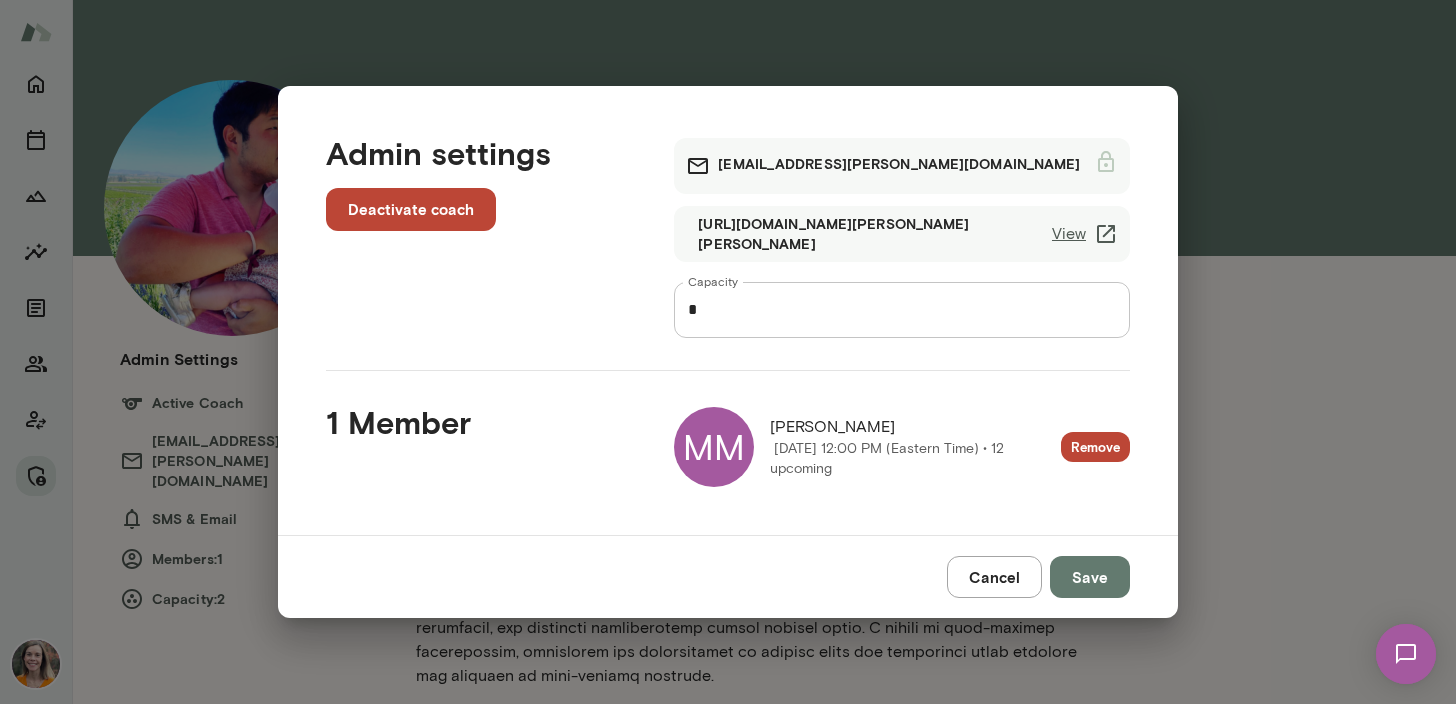 click on "MM" at bounding box center [714, 447] 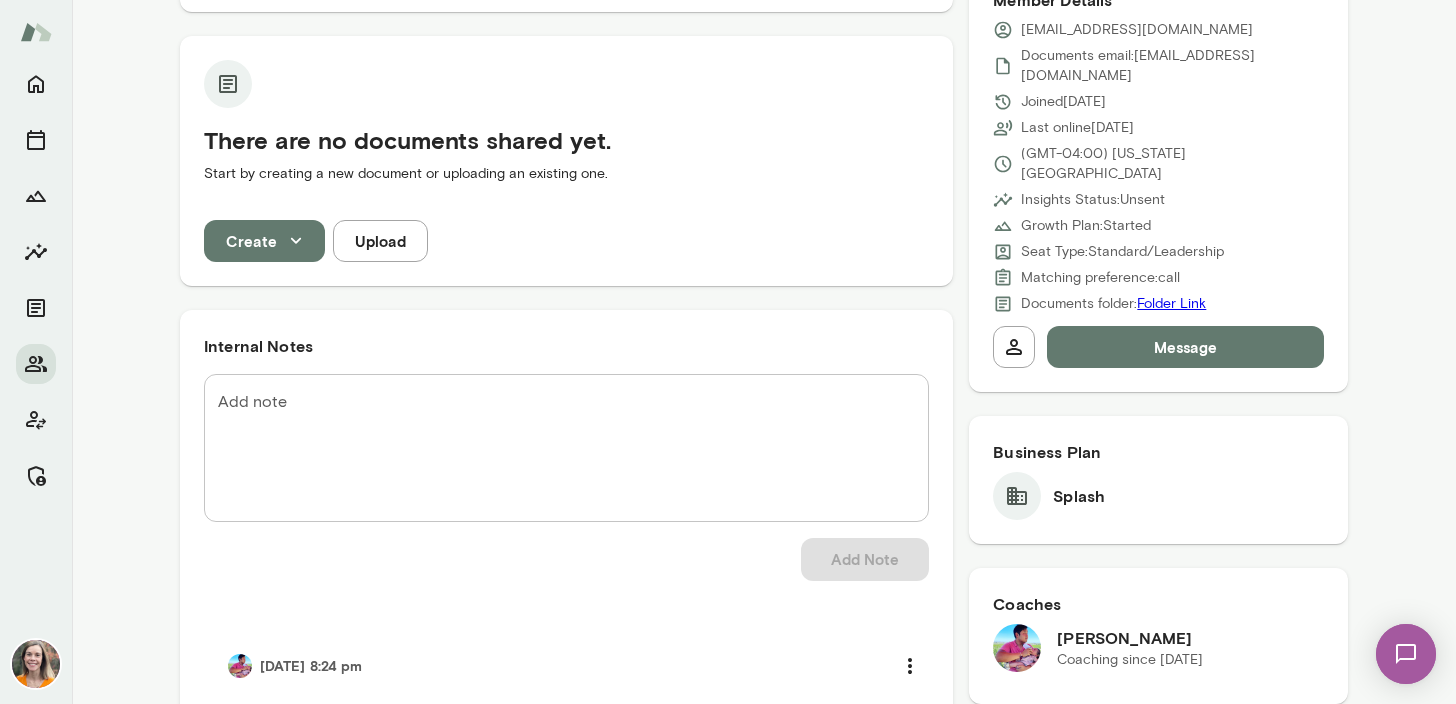 scroll, scrollTop: 0, scrollLeft: 0, axis: both 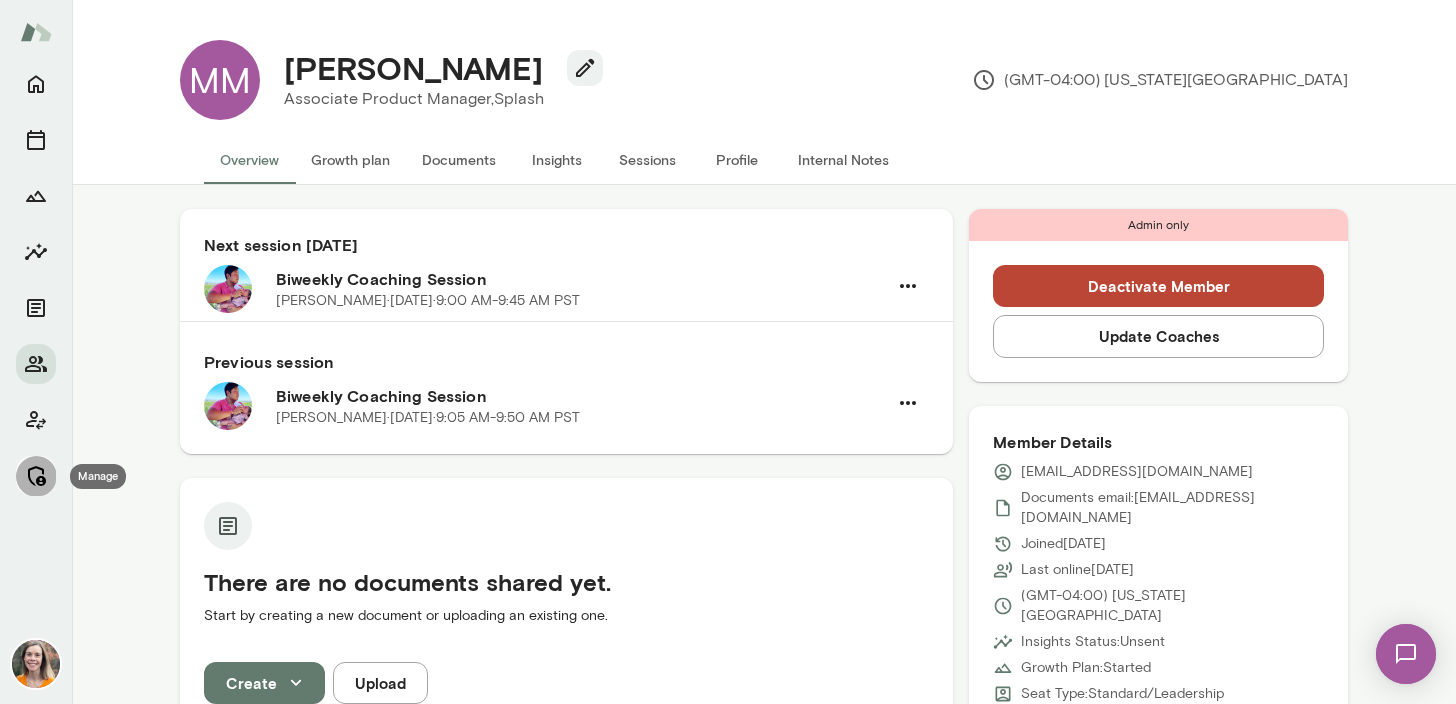 click at bounding box center [36, 476] 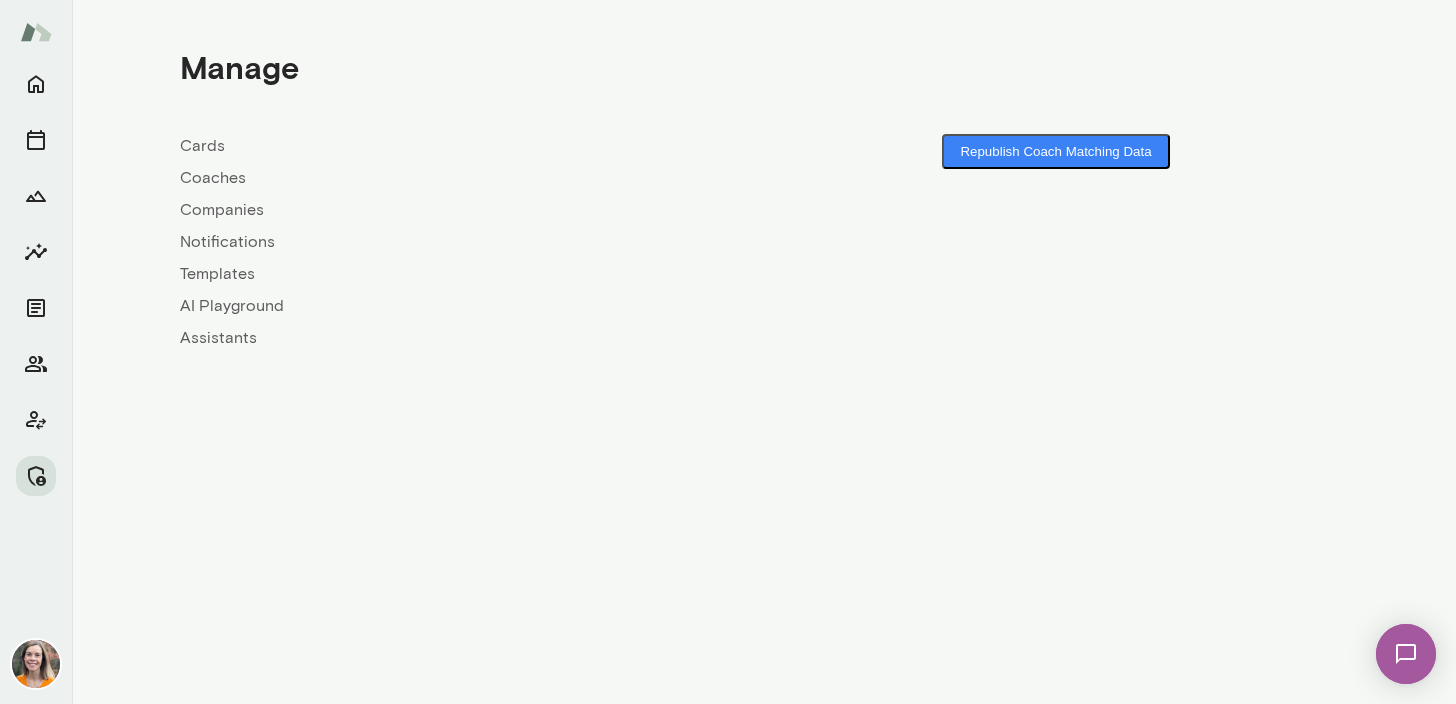 click on "Coaches" at bounding box center (472, 178) 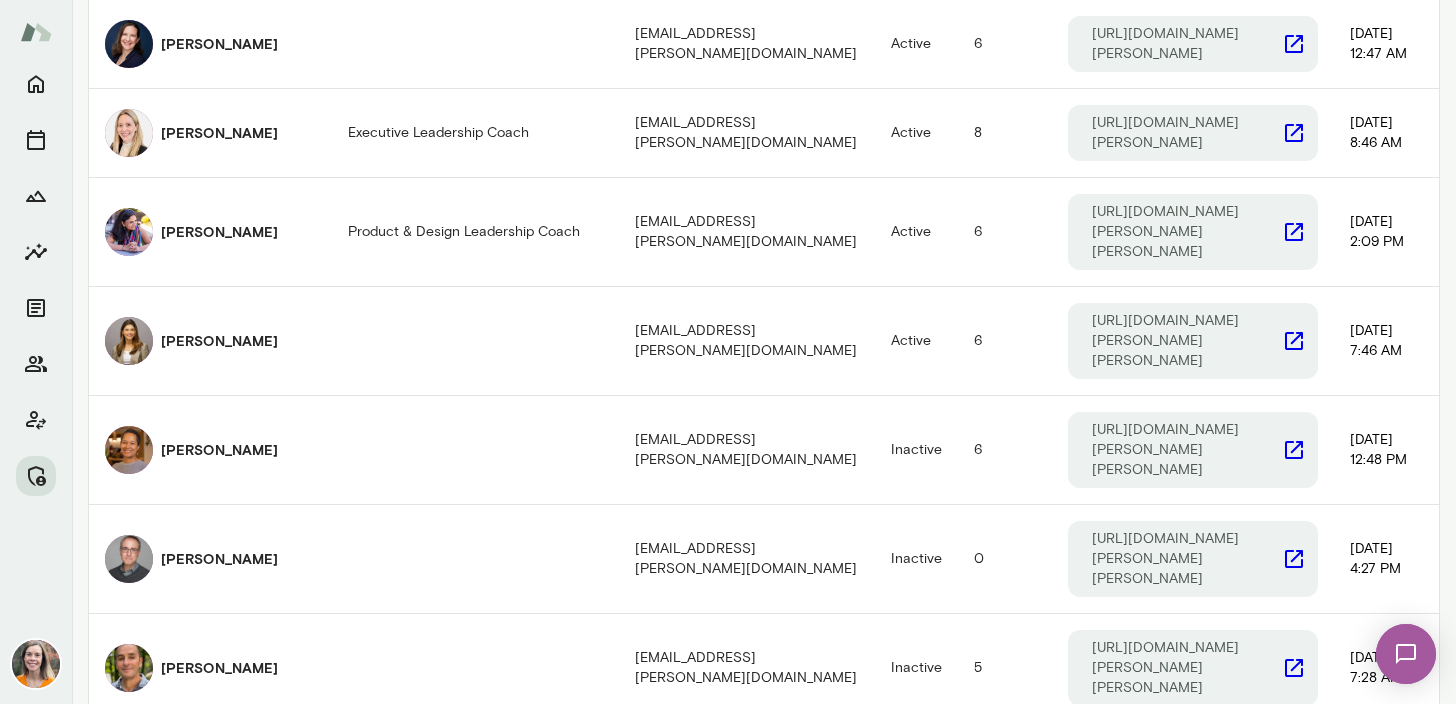 scroll, scrollTop: 1421, scrollLeft: 0, axis: vertical 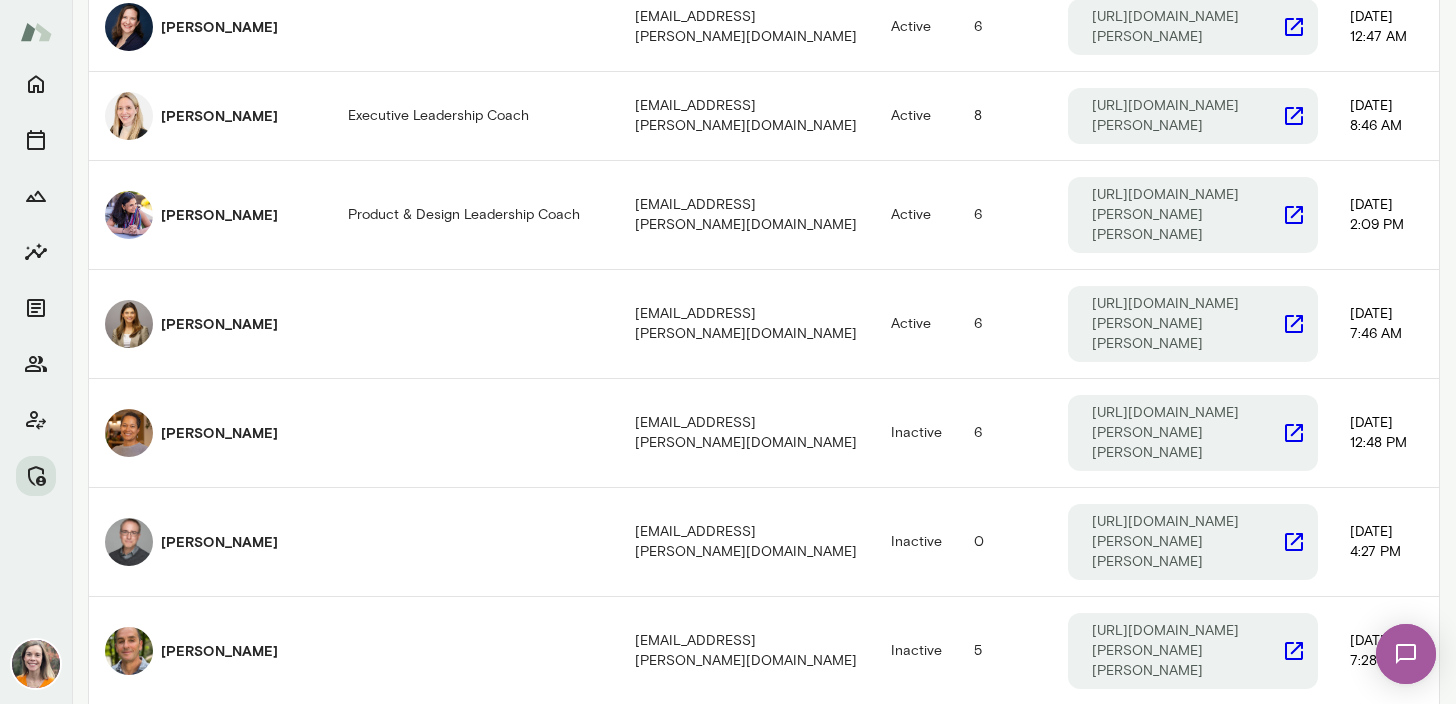 click on "2" at bounding box center (672, 960) 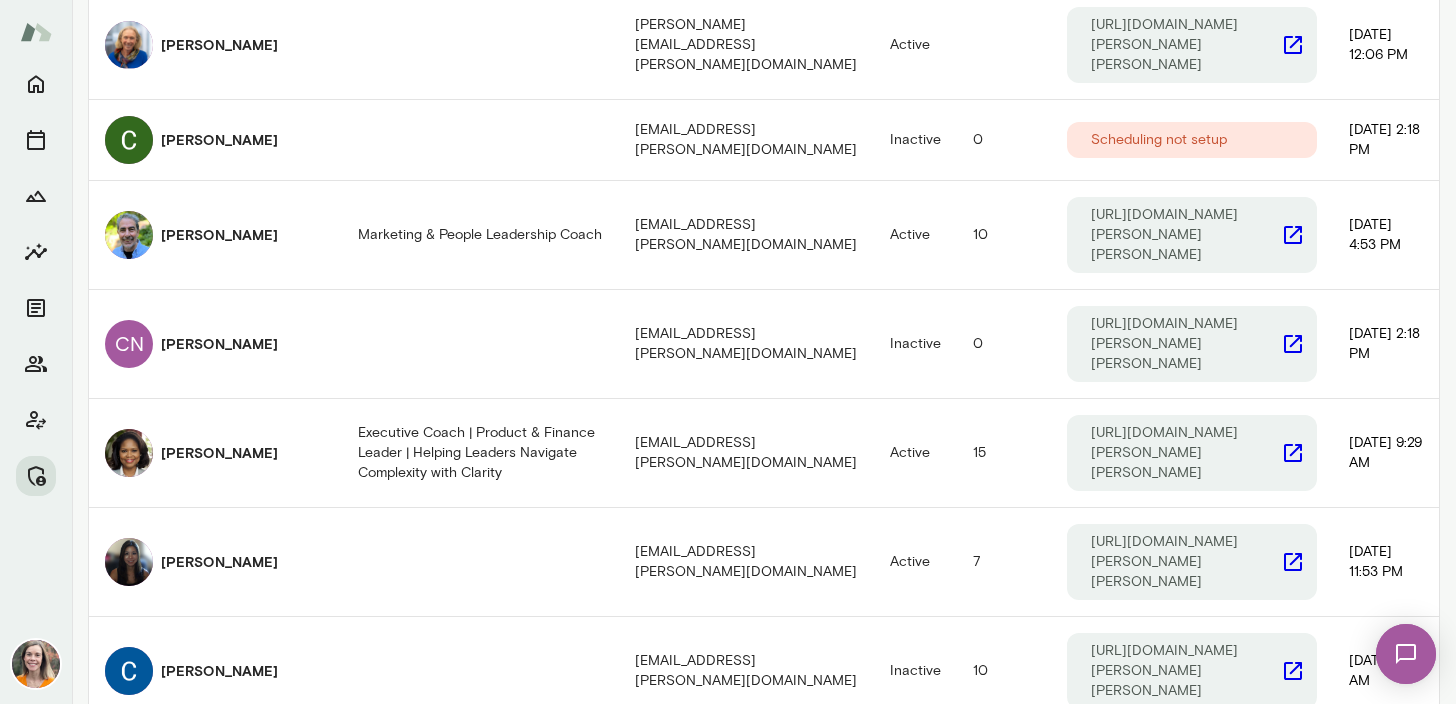 scroll, scrollTop: 1341, scrollLeft: 0, axis: vertical 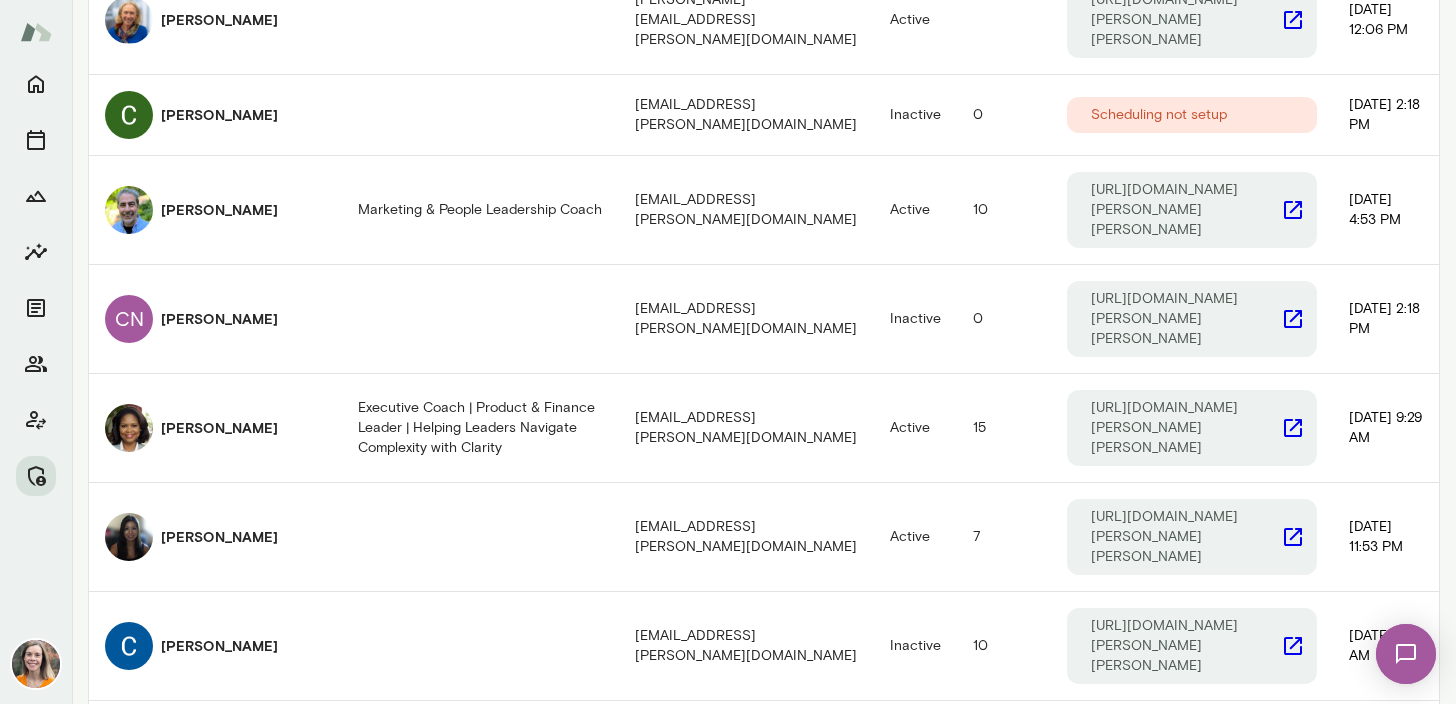 click on "3" at bounding box center [718, 1028] 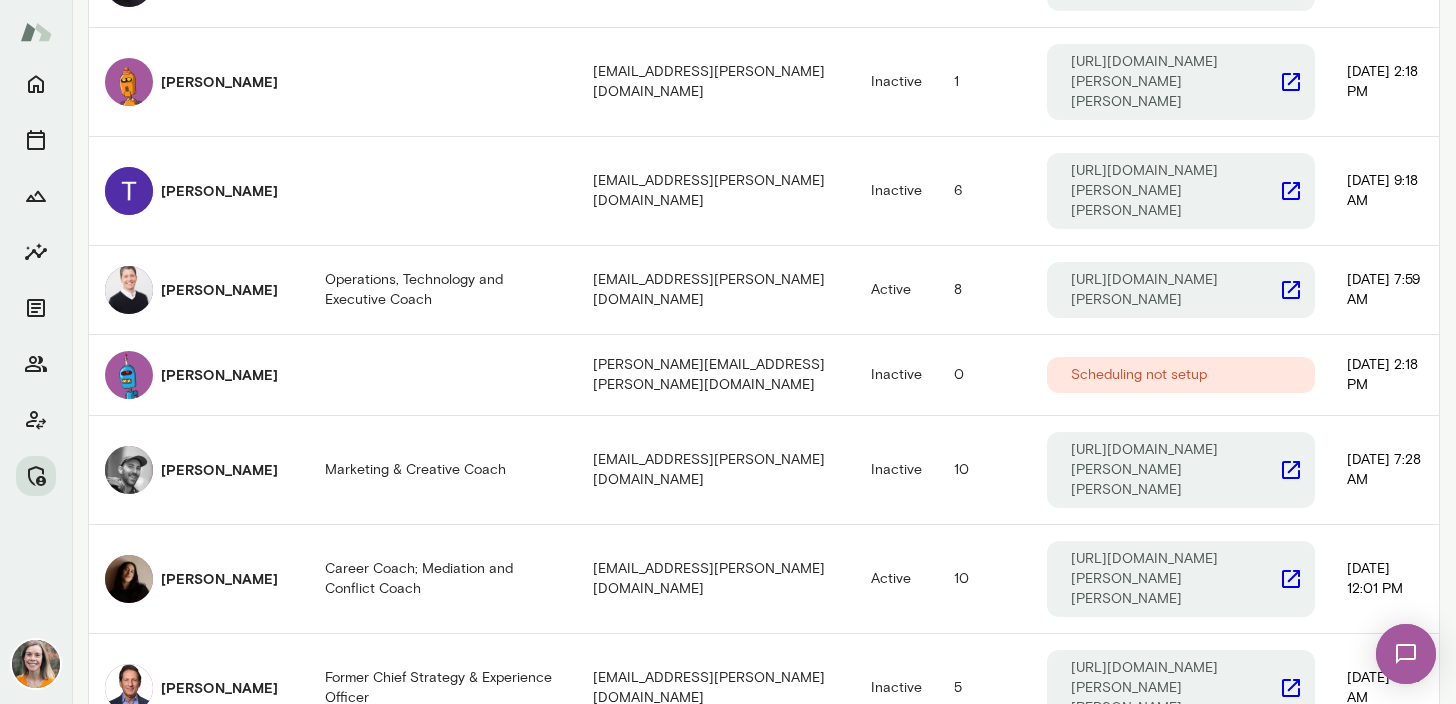 scroll, scrollTop: 1264, scrollLeft: 0, axis: vertical 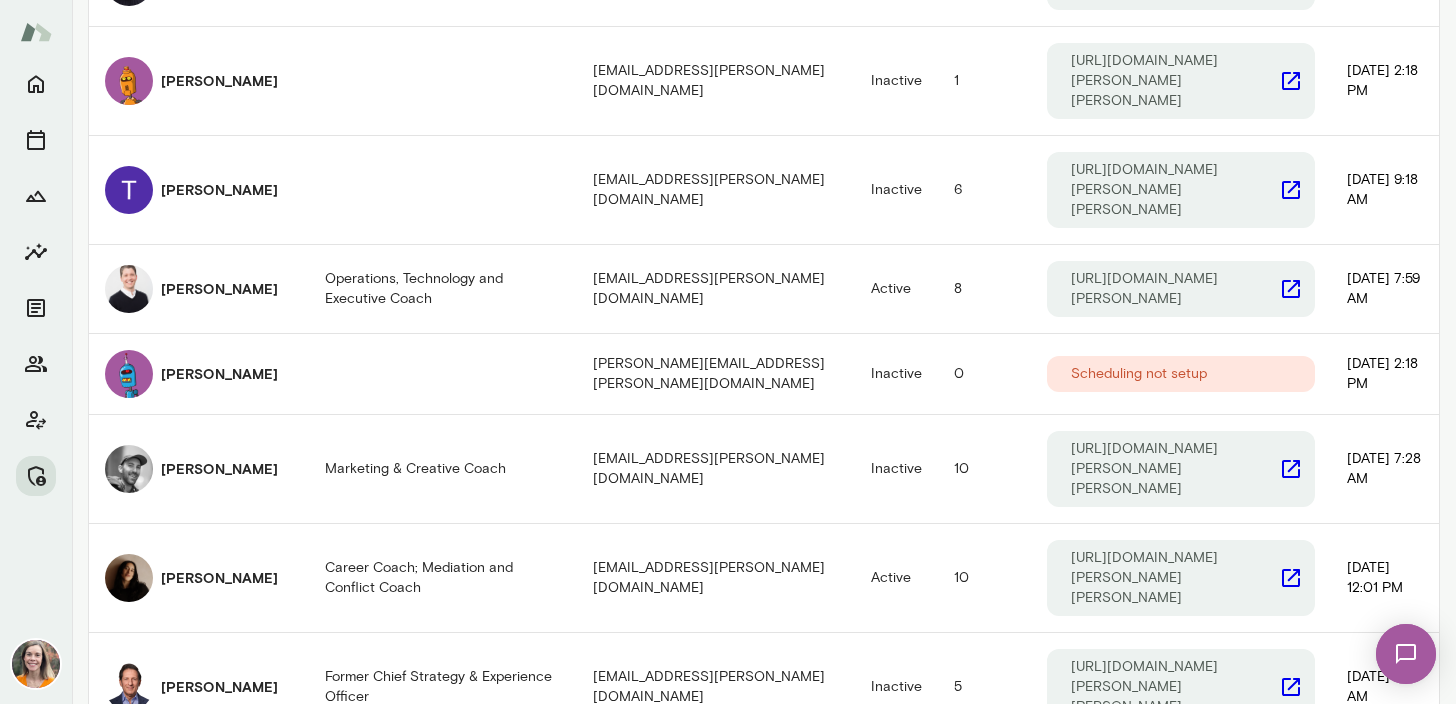 click on "4" at bounding box center (764, 1105) 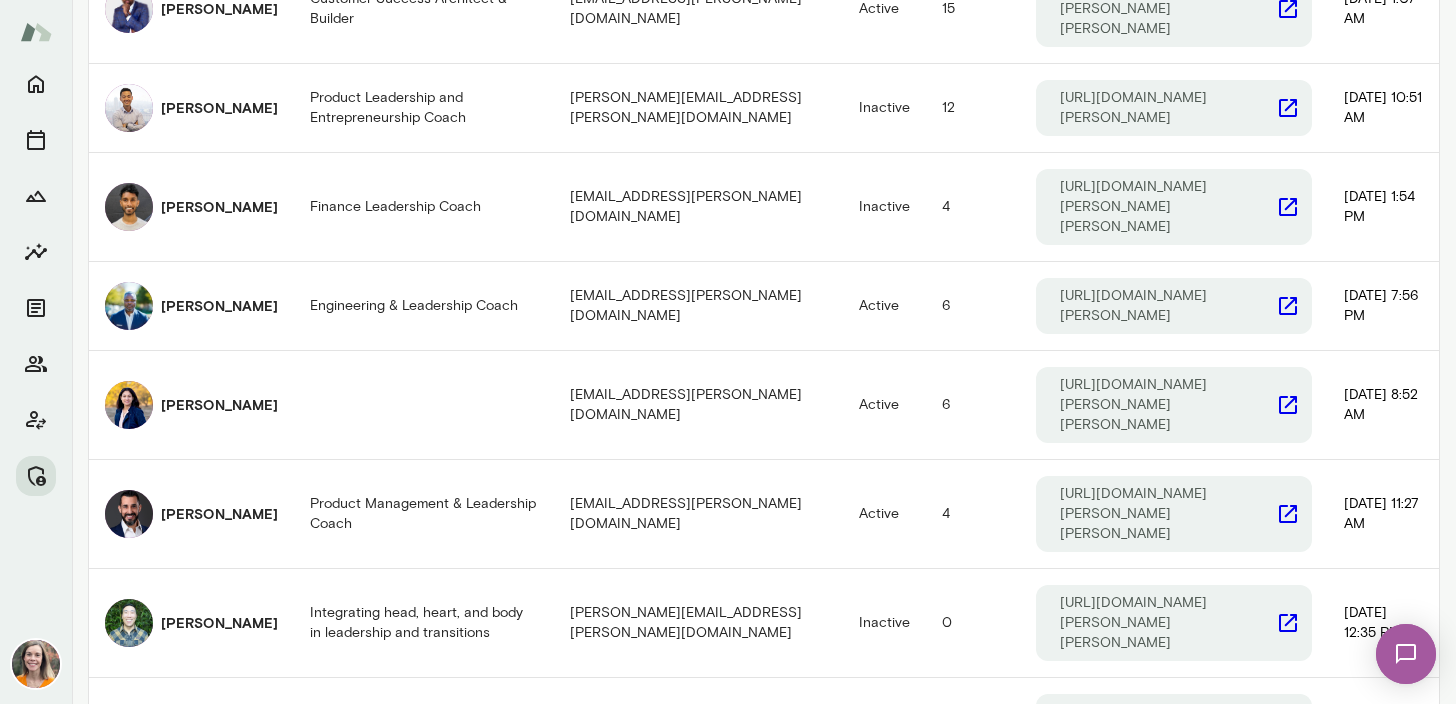 scroll, scrollTop: 1268, scrollLeft: 0, axis: vertical 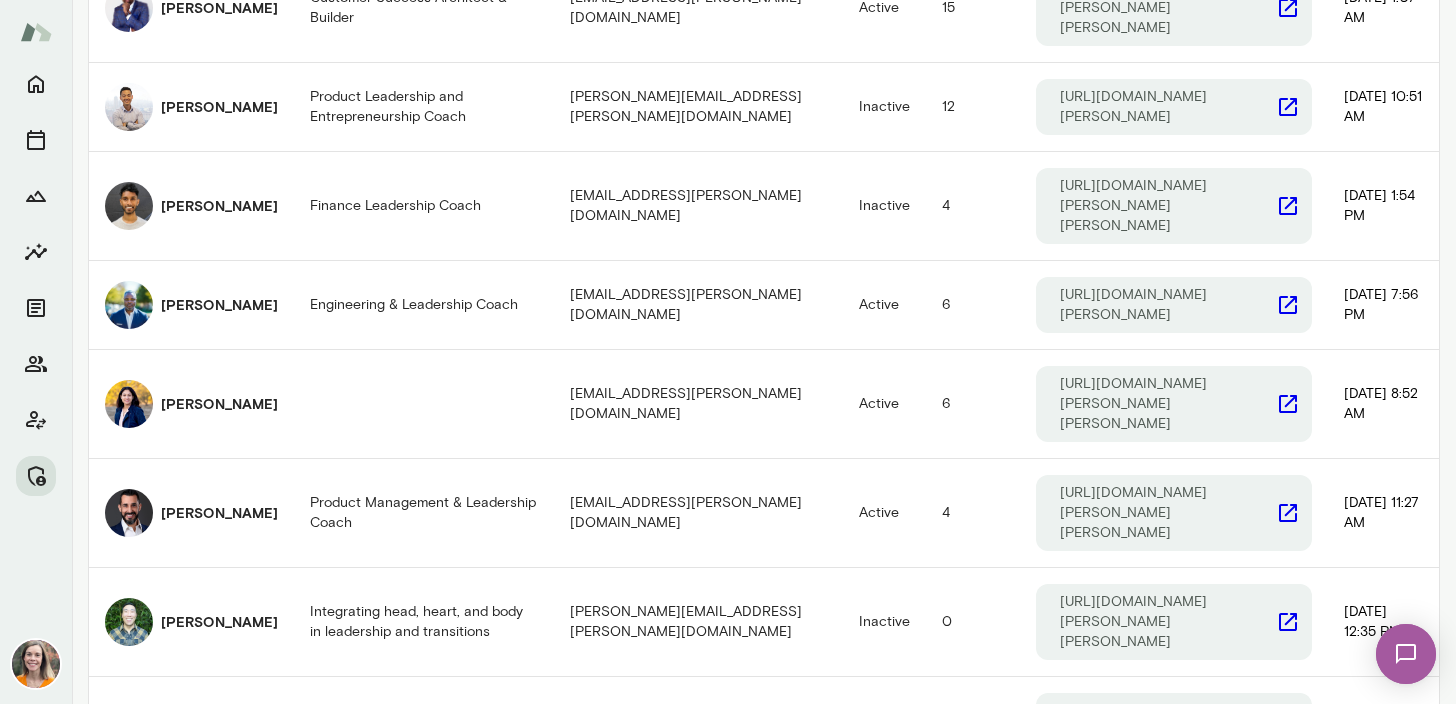 click on "5" at bounding box center [810, 1149] 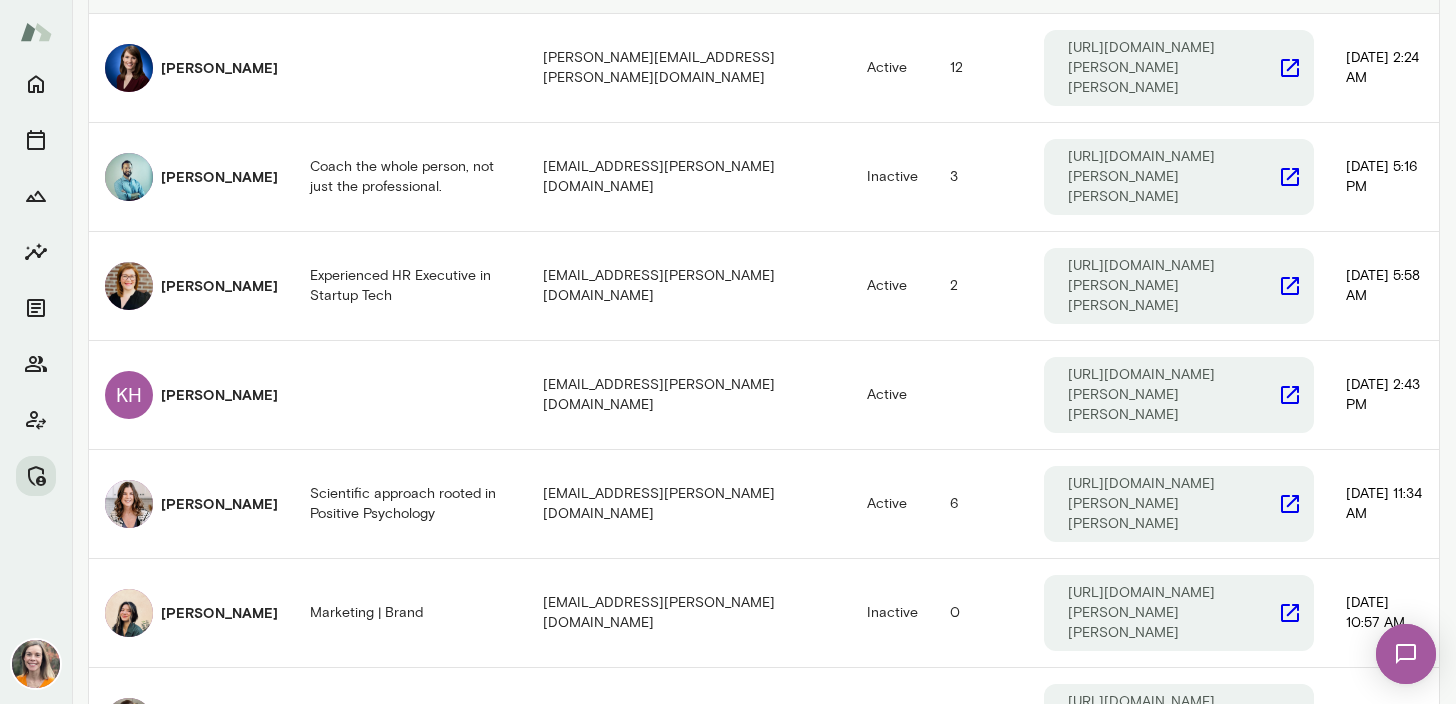 scroll, scrollTop: 1296, scrollLeft: 0, axis: vertical 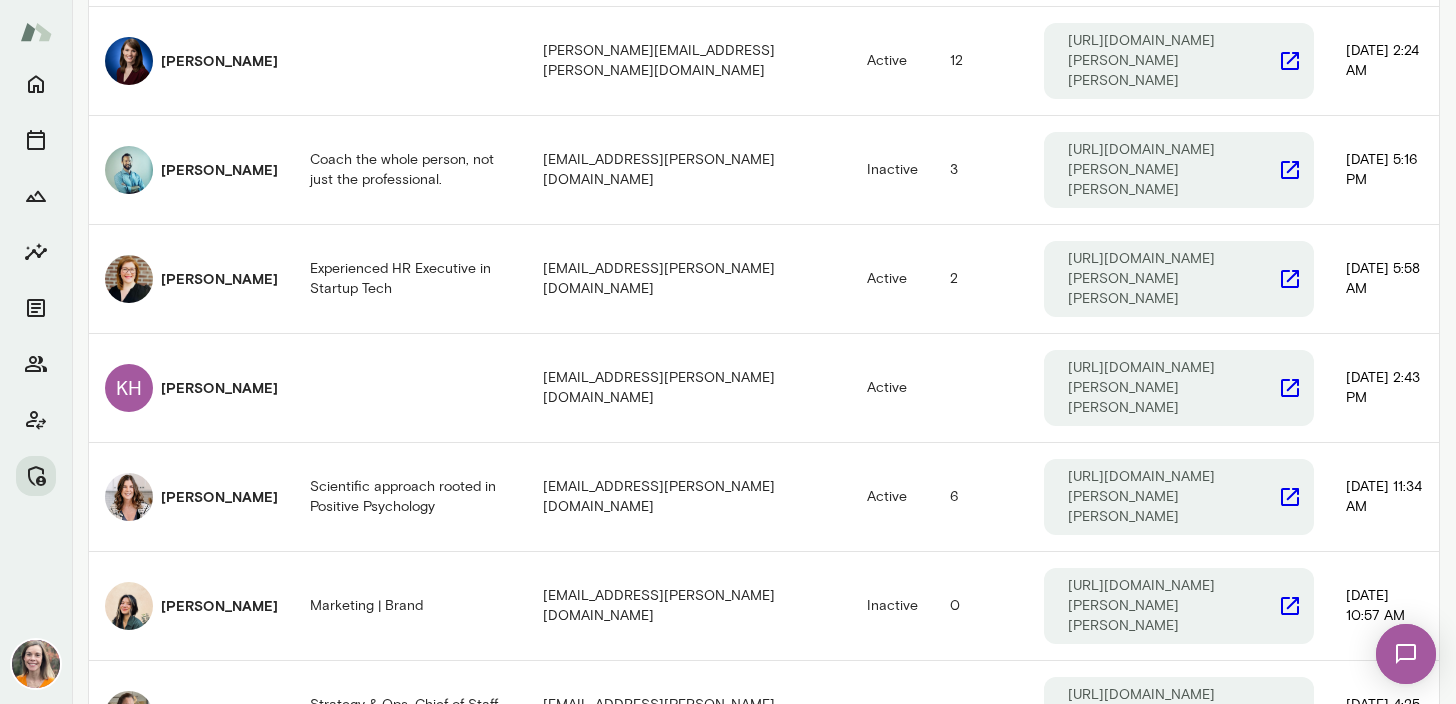 click on "[PERSON_NAME]" at bounding box center [219, 824] 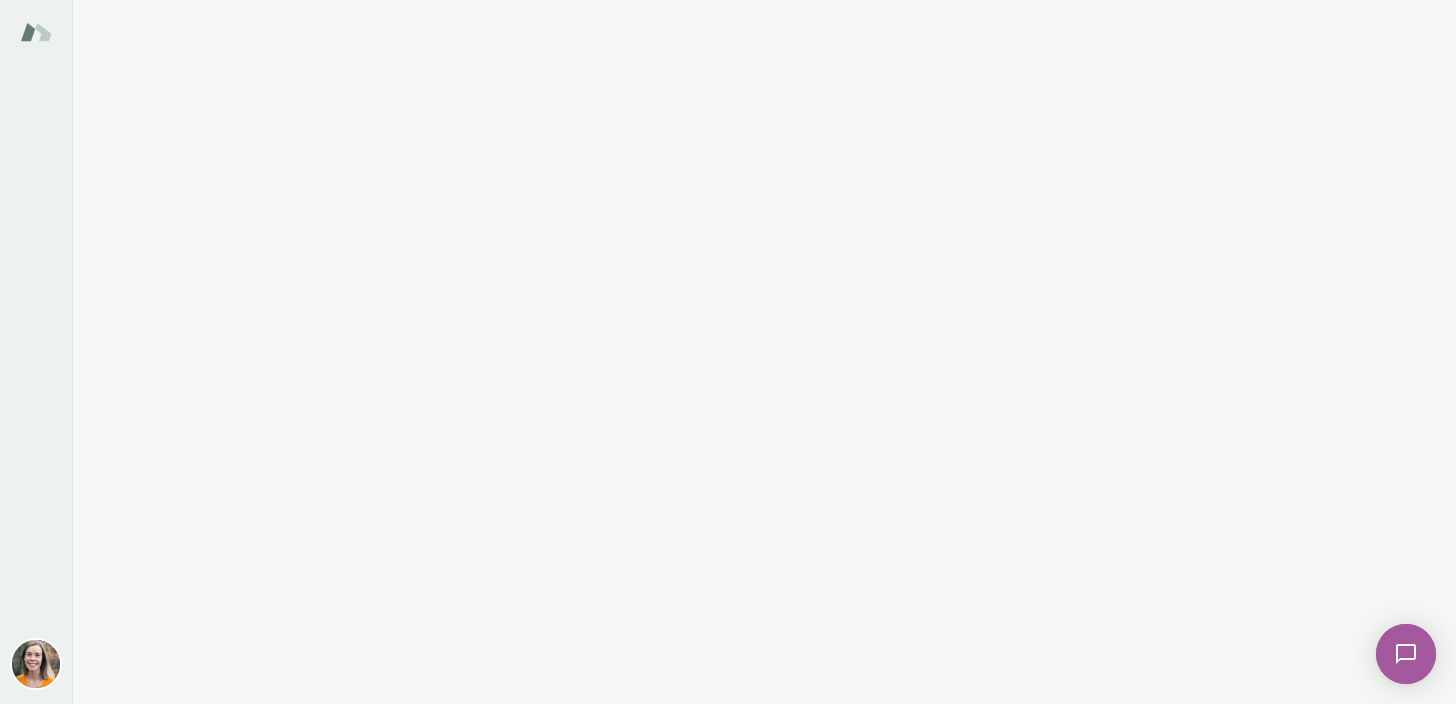 scroll, scrollTop: 0, scrollLeft: 0, axis: both 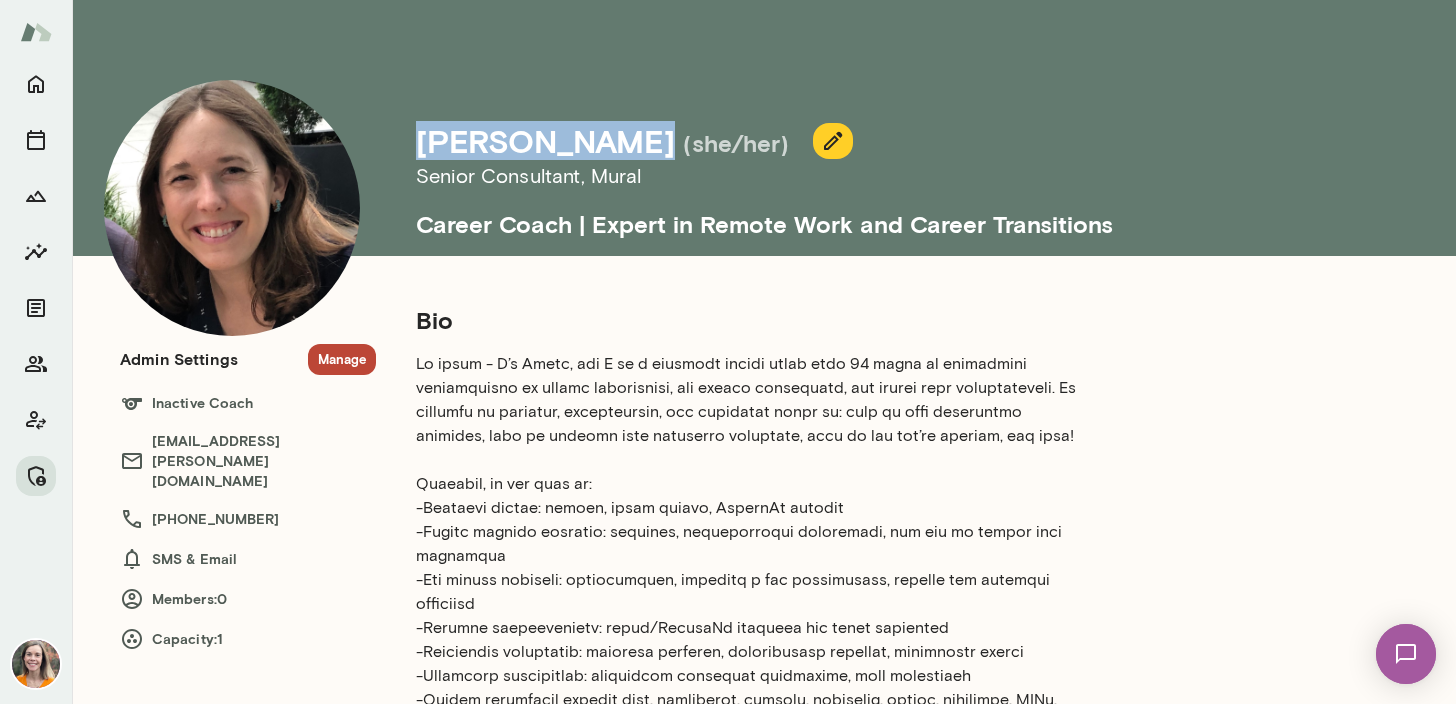 drag, startPoint x: 624, startPoint y: 143, endPoint x: 414, endPoint y: 138, distance: 210.05951 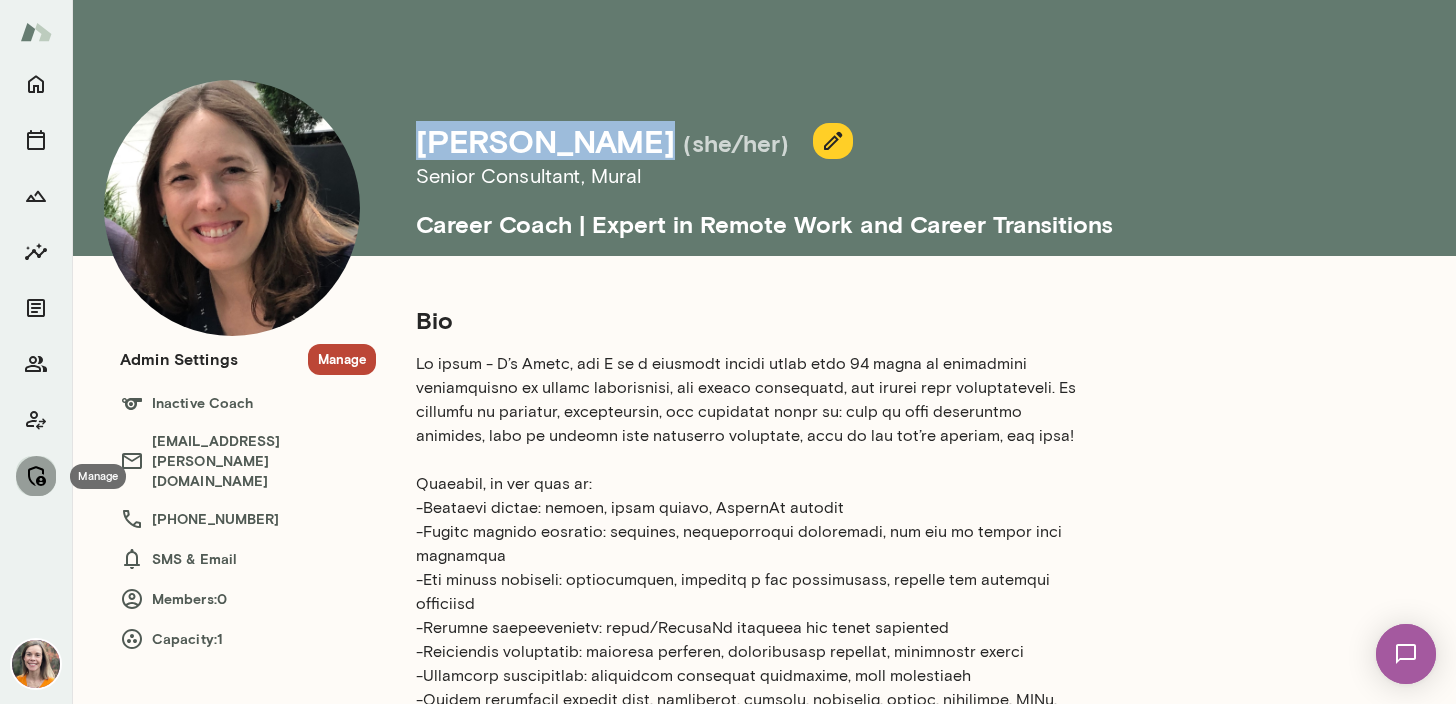 click 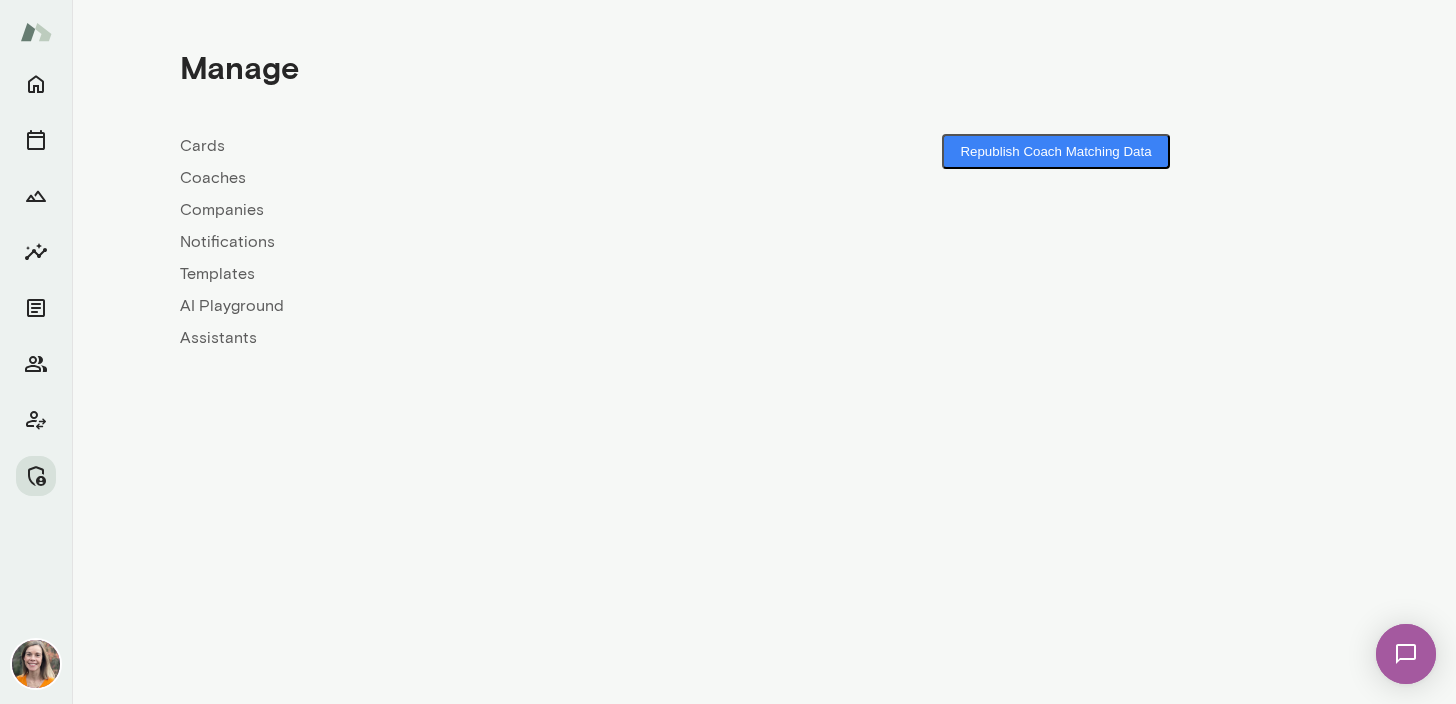 click on "Coaches" at bounding box center (472, 178) 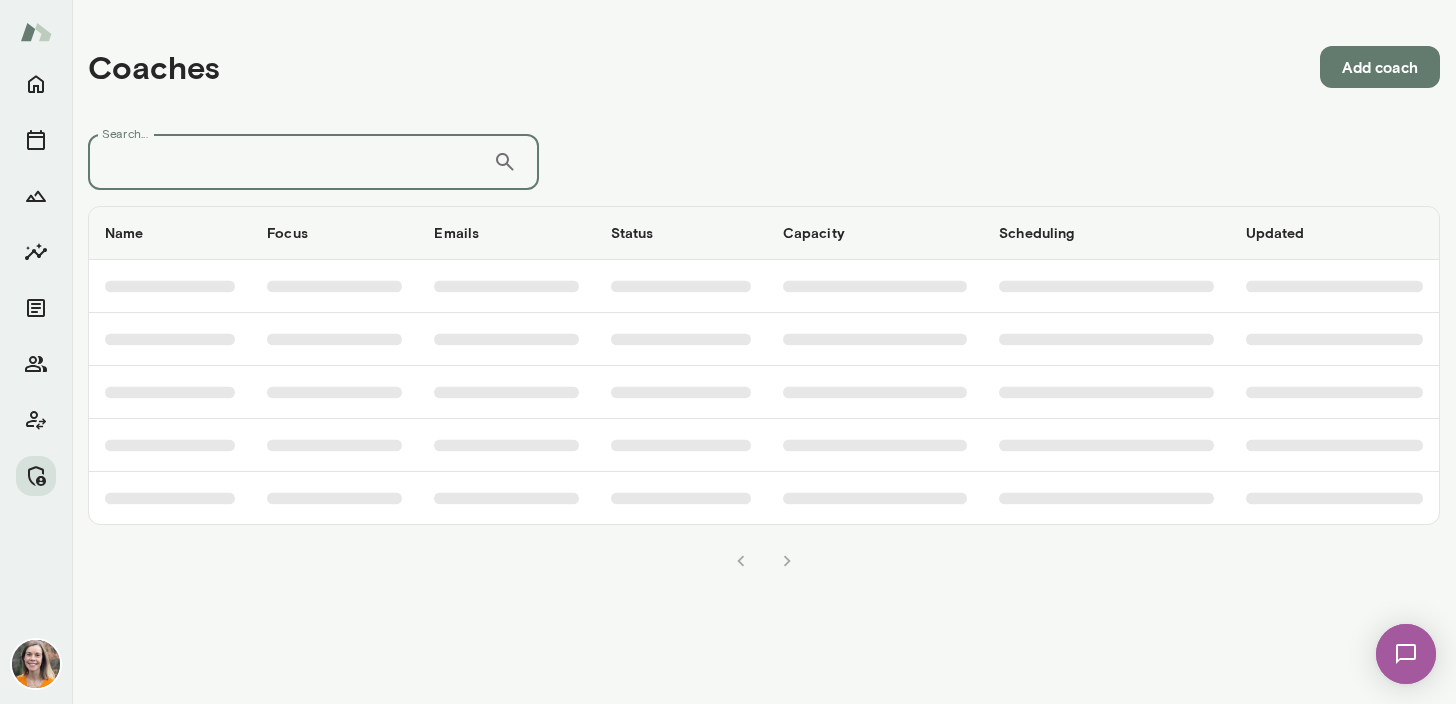 click on "Search..." at bounding box center (290, 162) 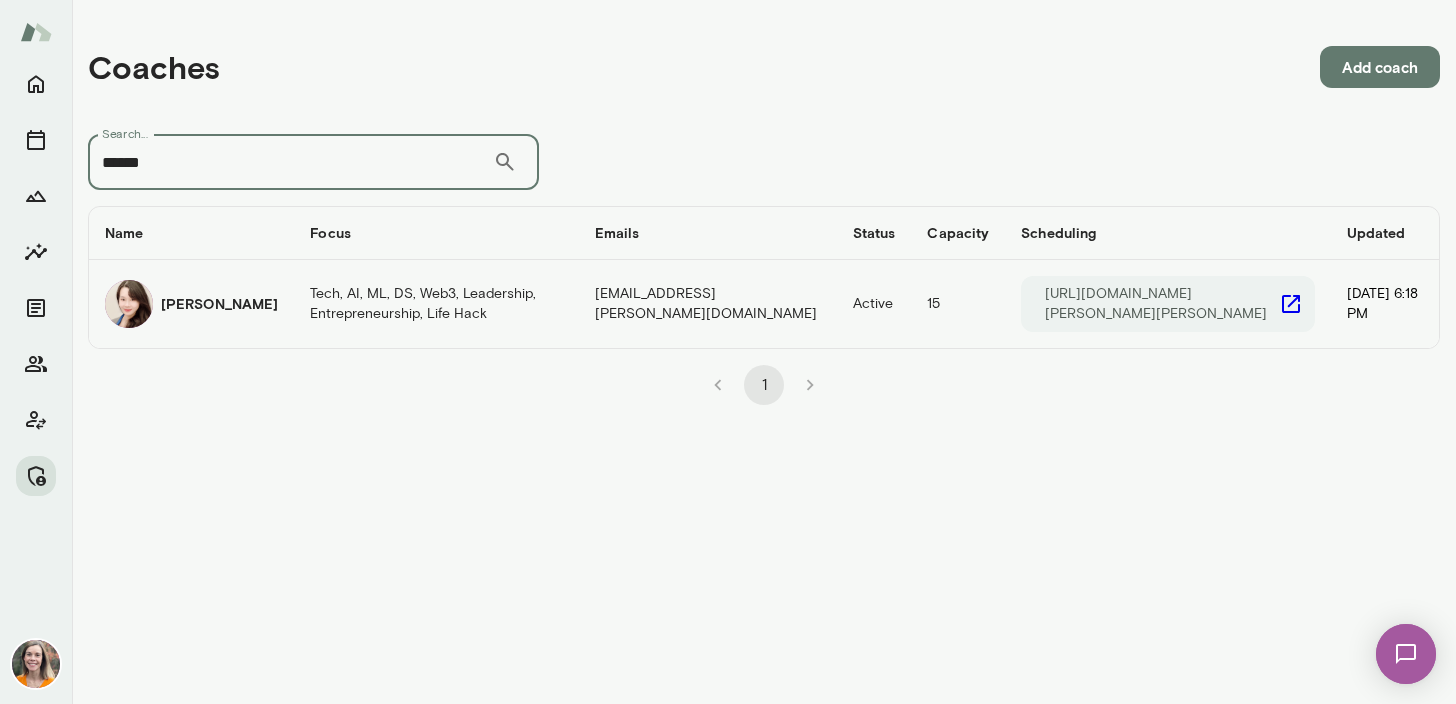 type on "******" 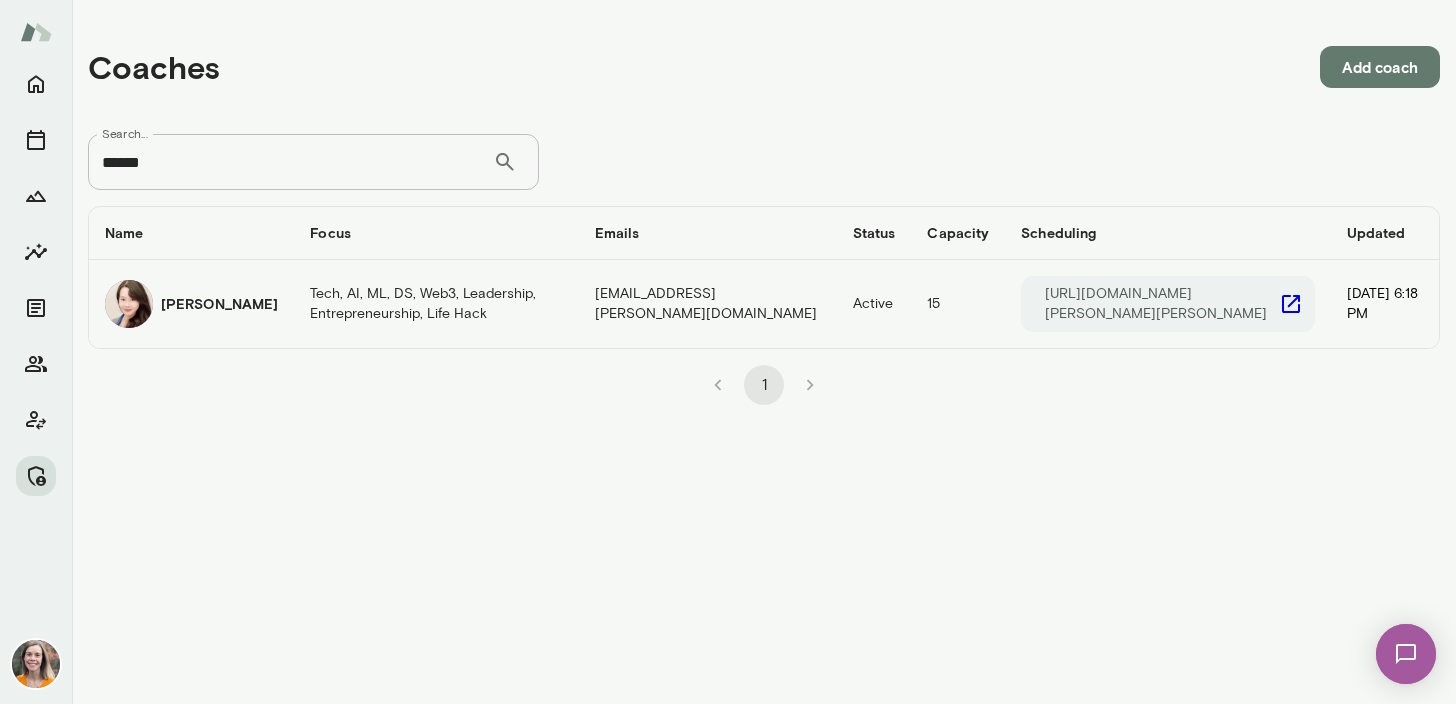 click on "[PERSON_NAME]" at bounding box center [219, 304] 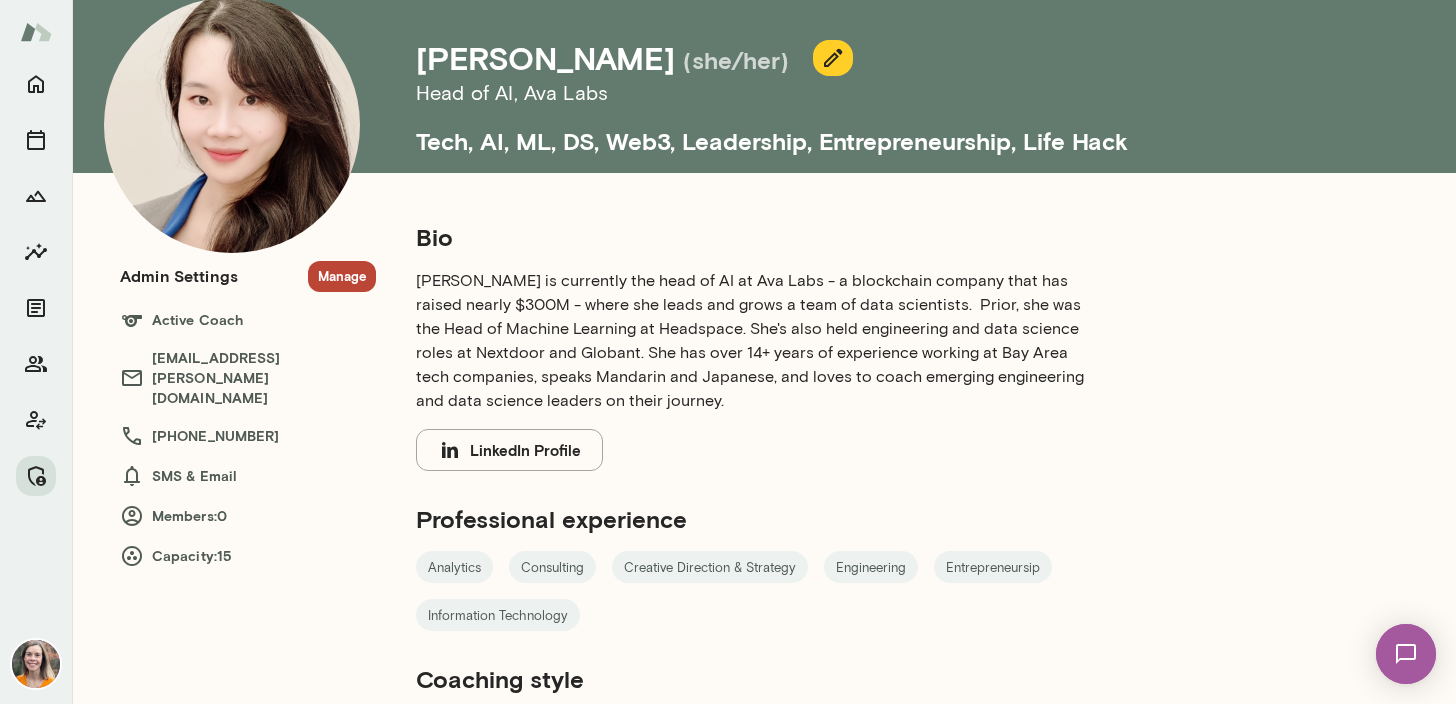 scroll, scrollTop: 0, scrollLeft: 0, axis: both 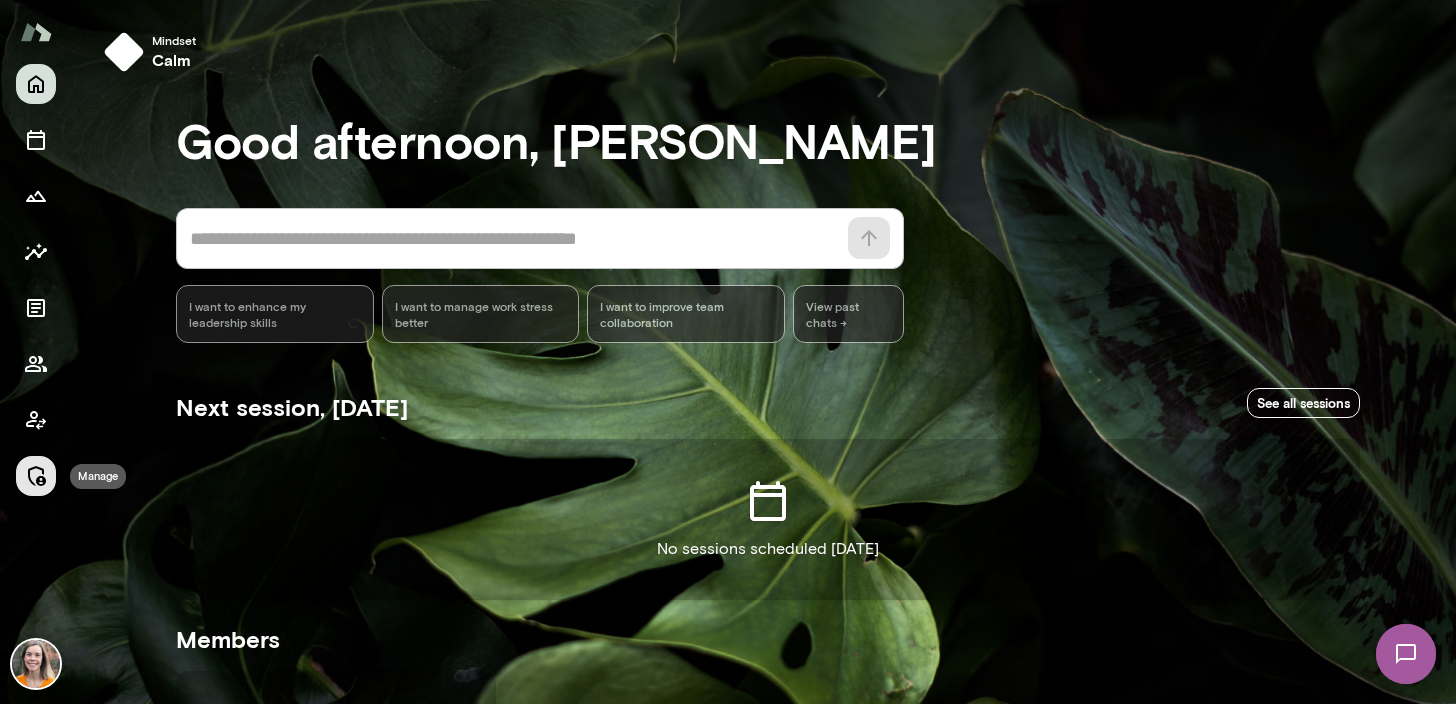 click 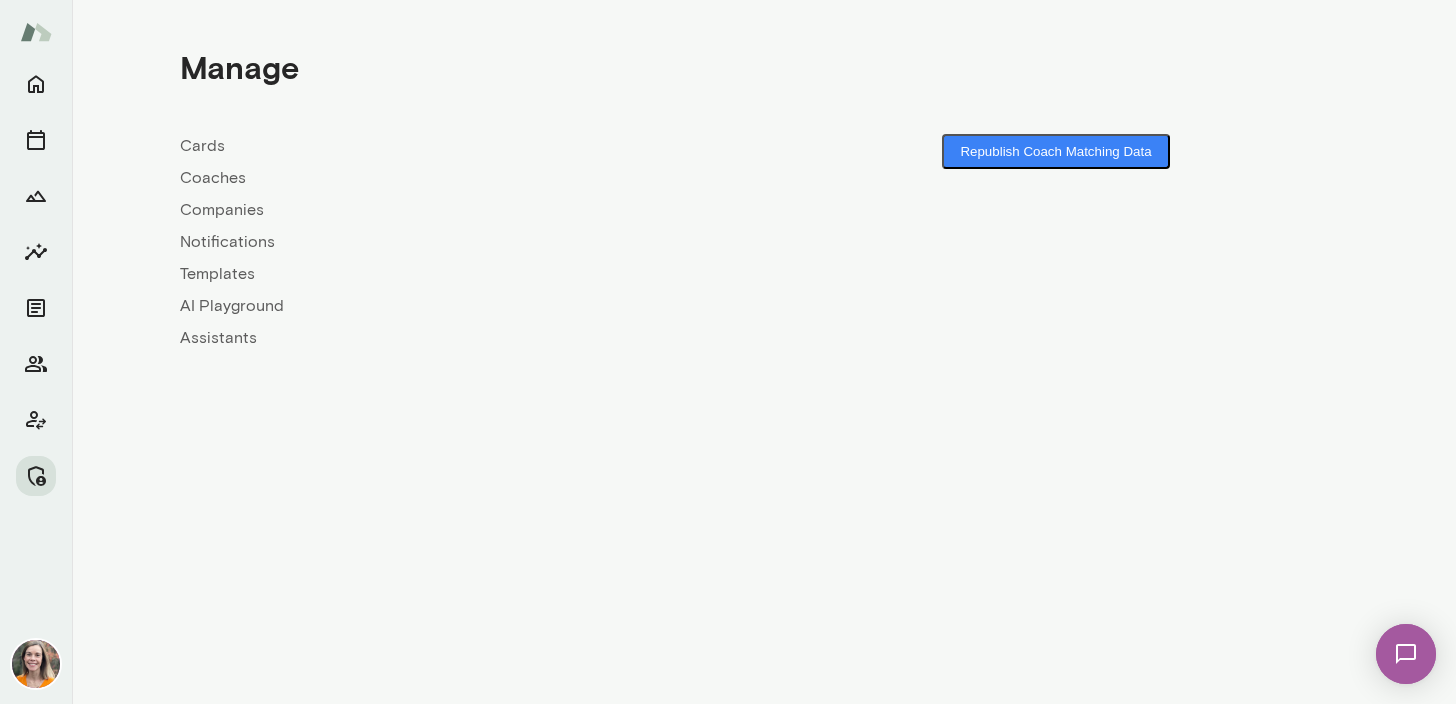 click on "Coaches" at bounding box center (472, 178) 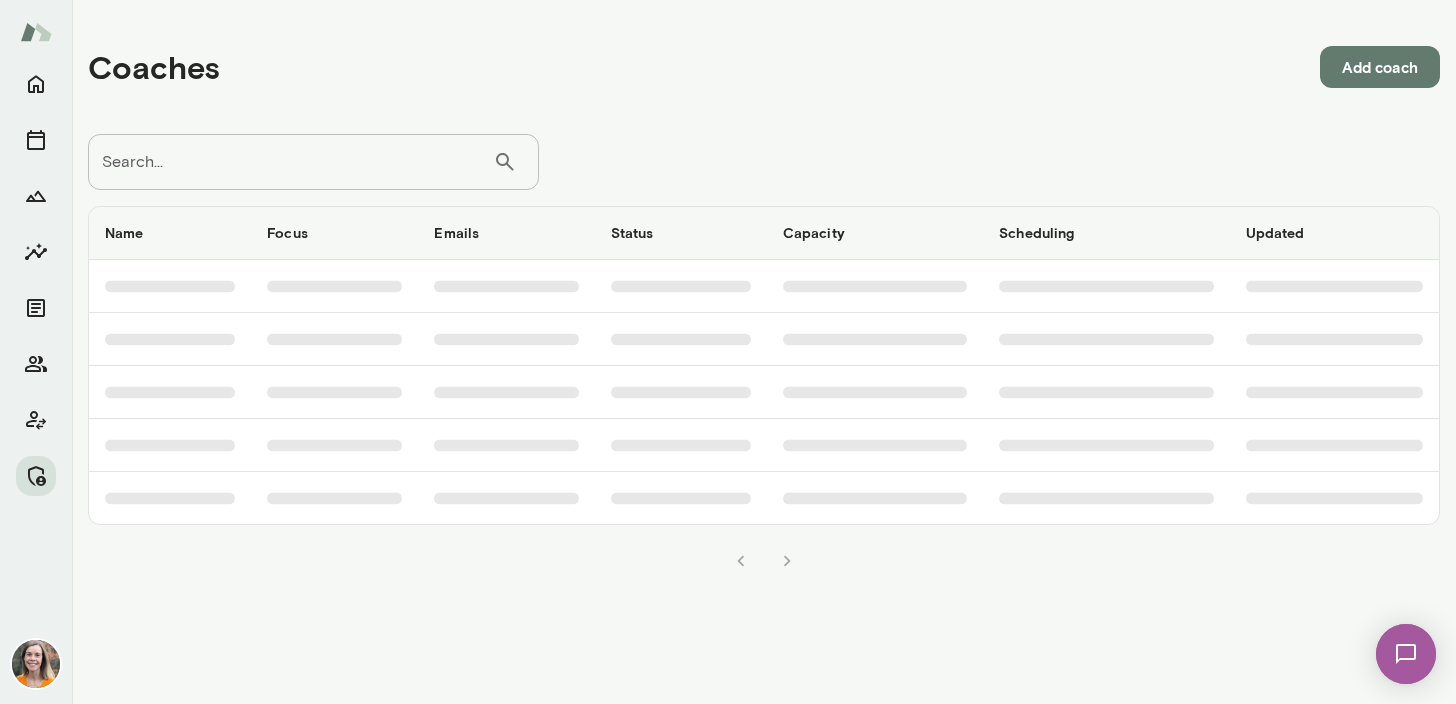 click on "Search..." at bounding box center [290, 162] 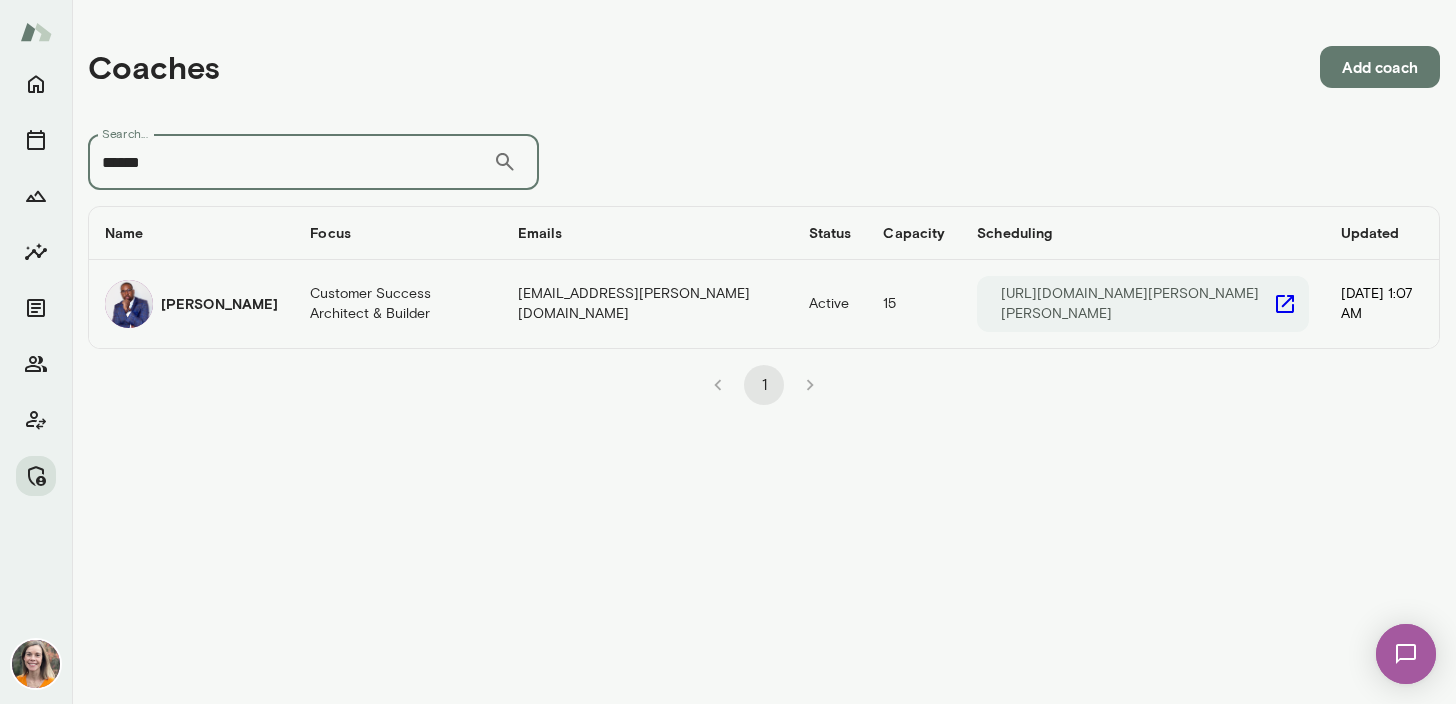 type on "******" 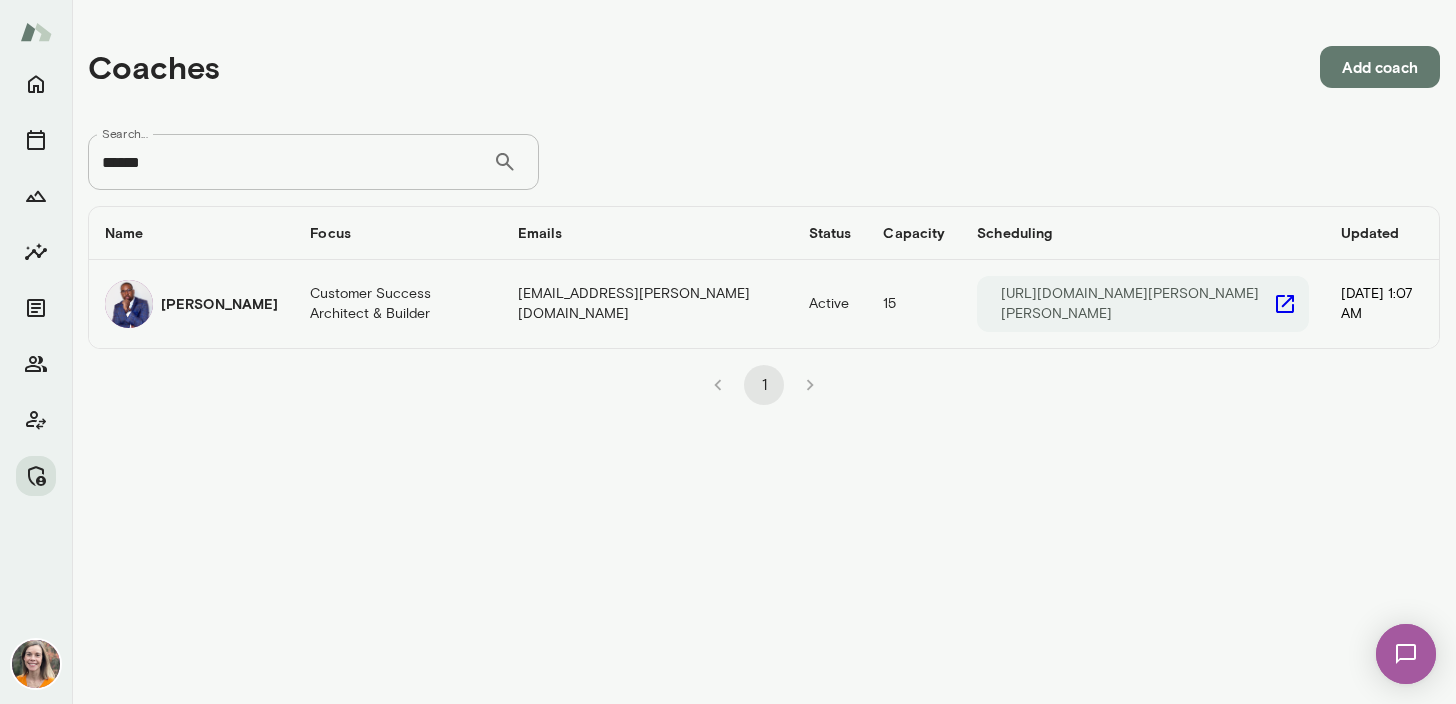 click on "Customer Success Architect & Builder" at bounding box center (398, 304) 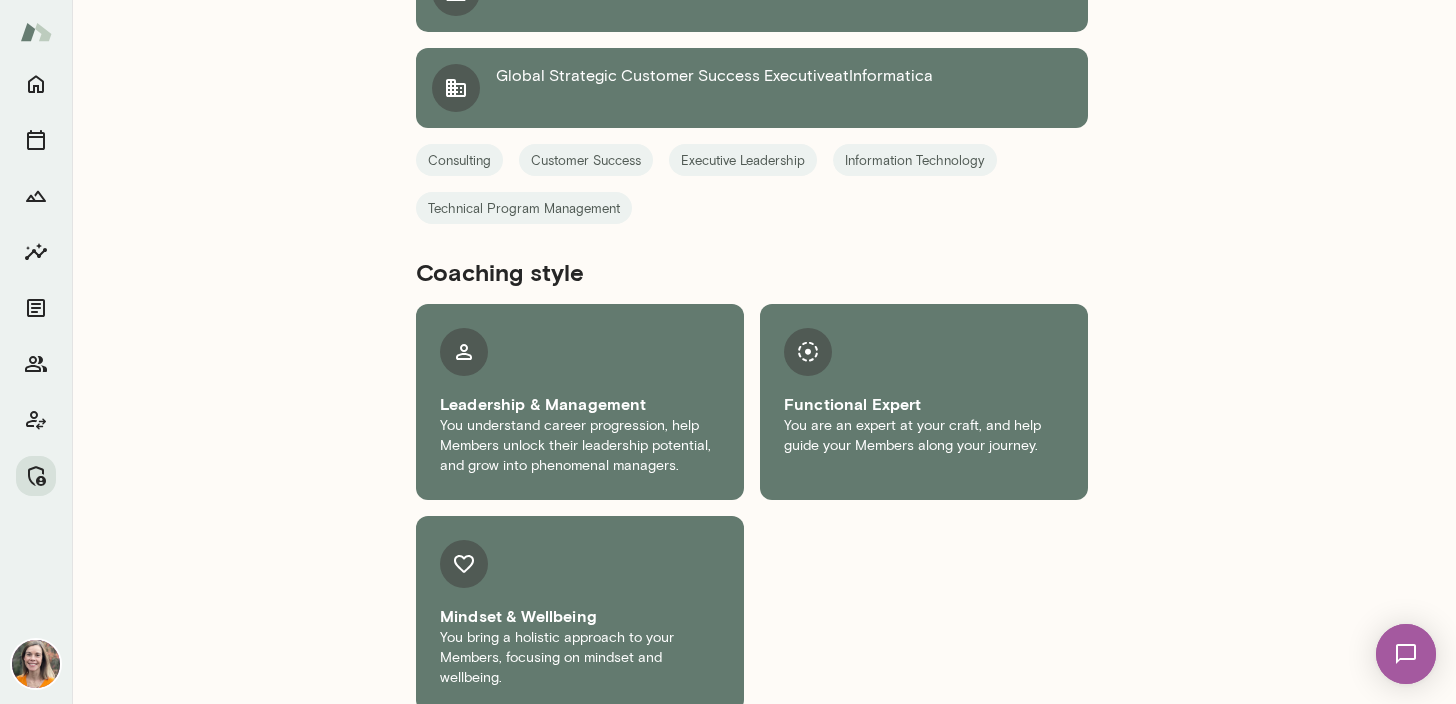 scroll, scrollTop: 0, scrollLeft: 0, axis: both 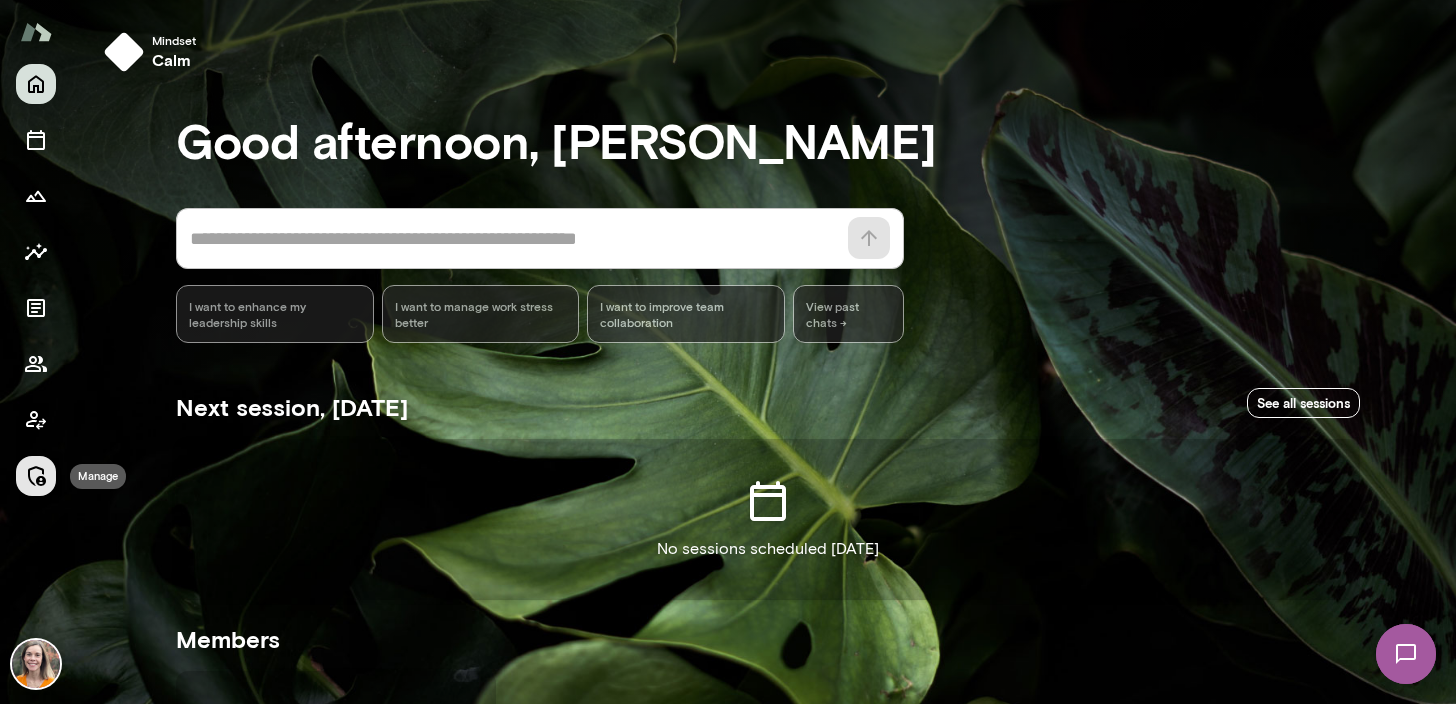 click 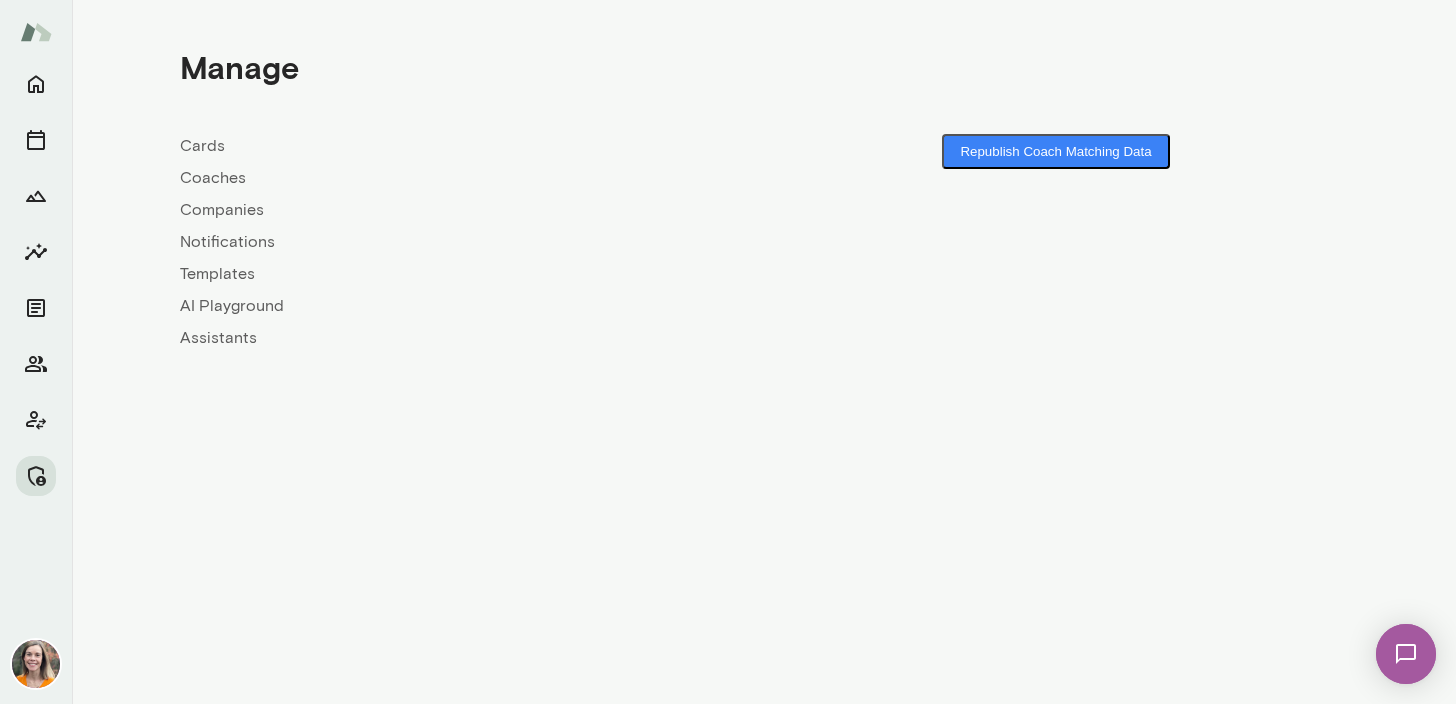 click on "Coaches" at bounding box center [472, 178] 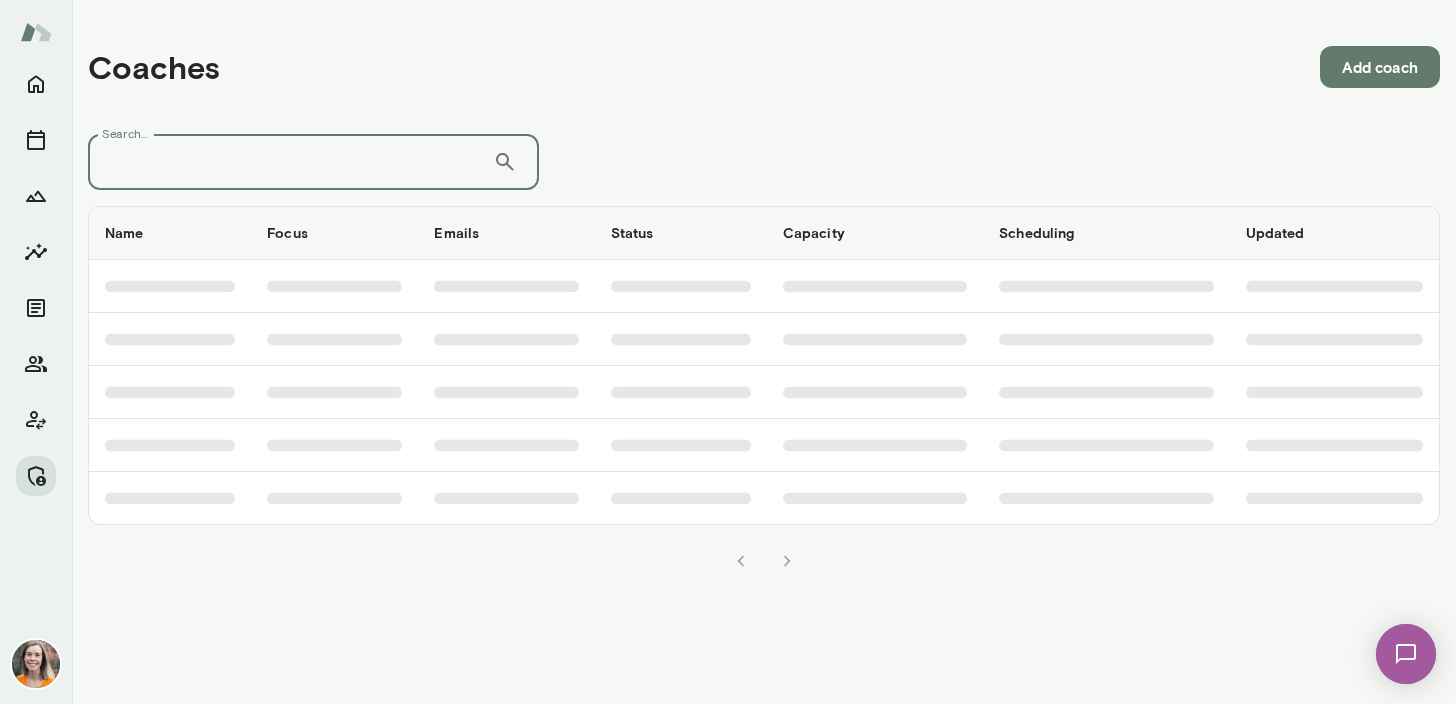 click on "Search..." at bounding box center [290, 162] 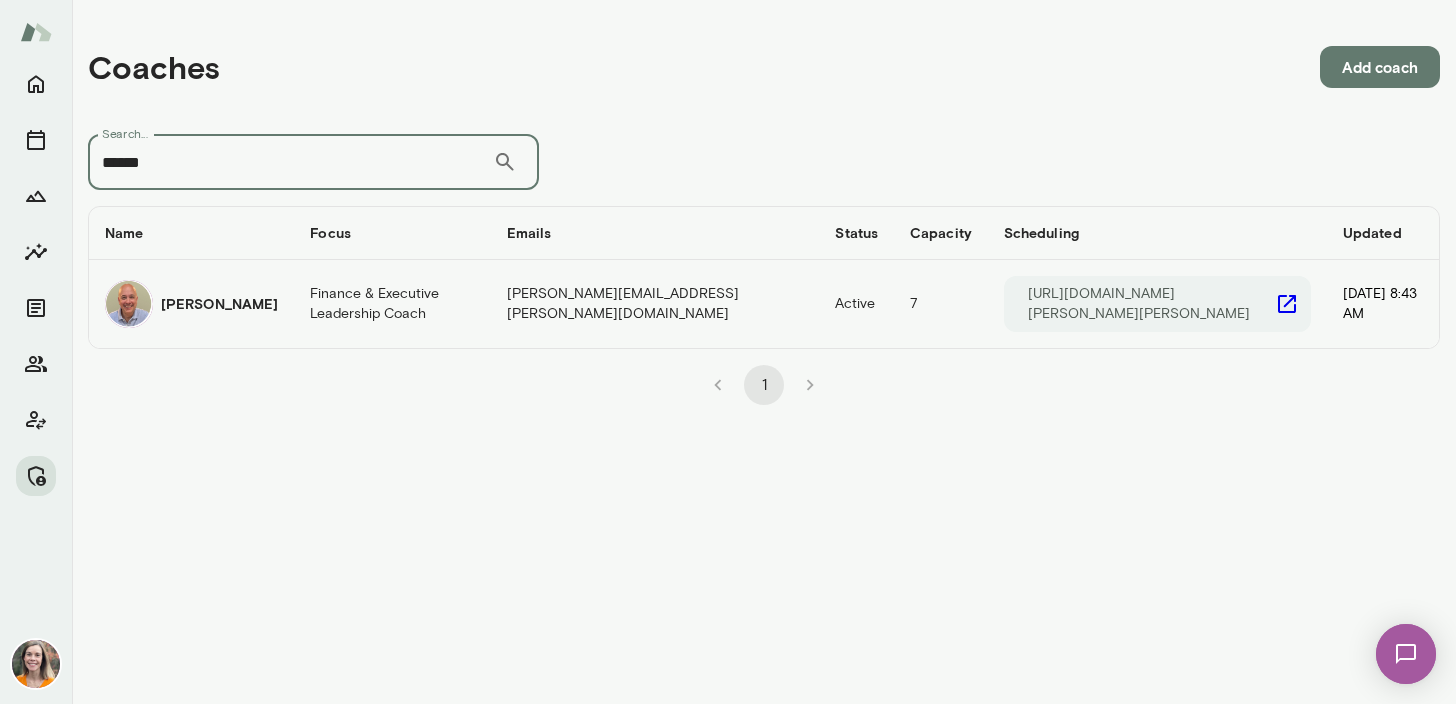 type on "******" 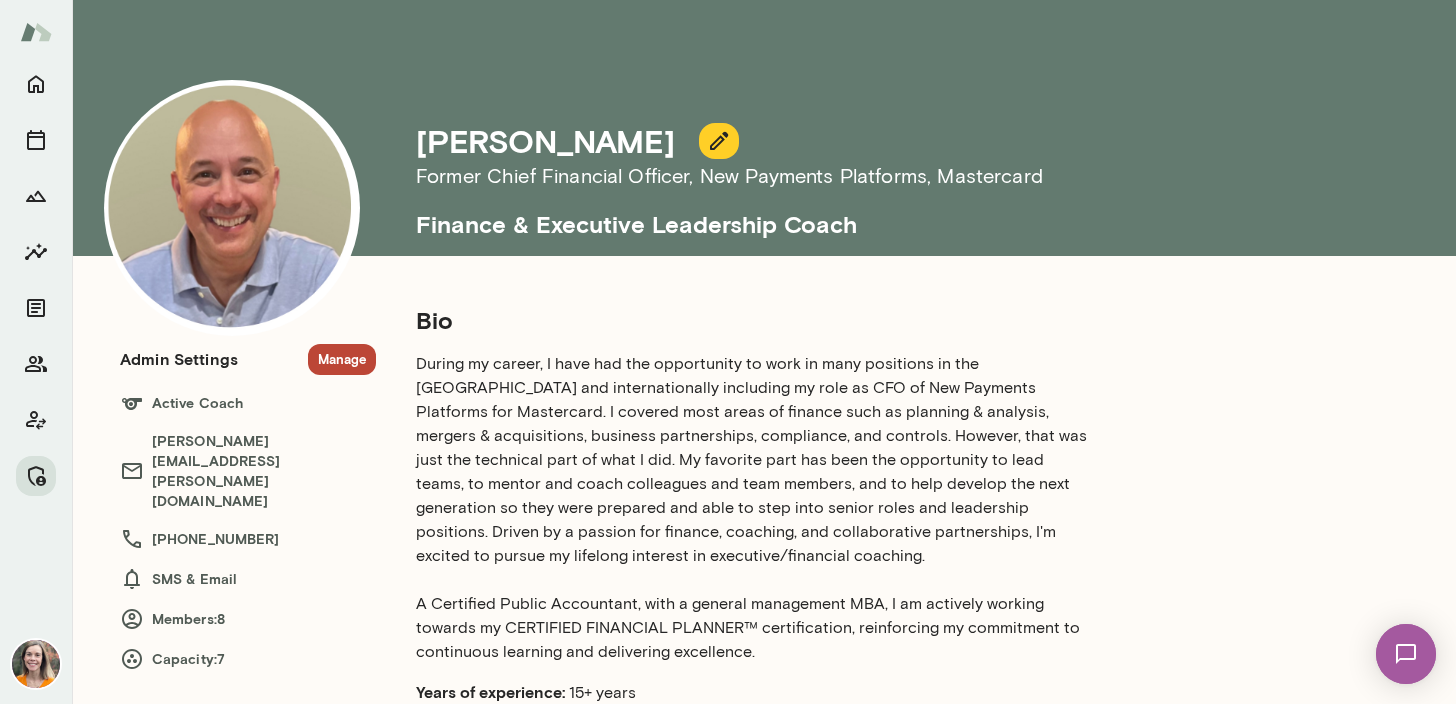 click on "Manage" at bounding box center [342, 359] 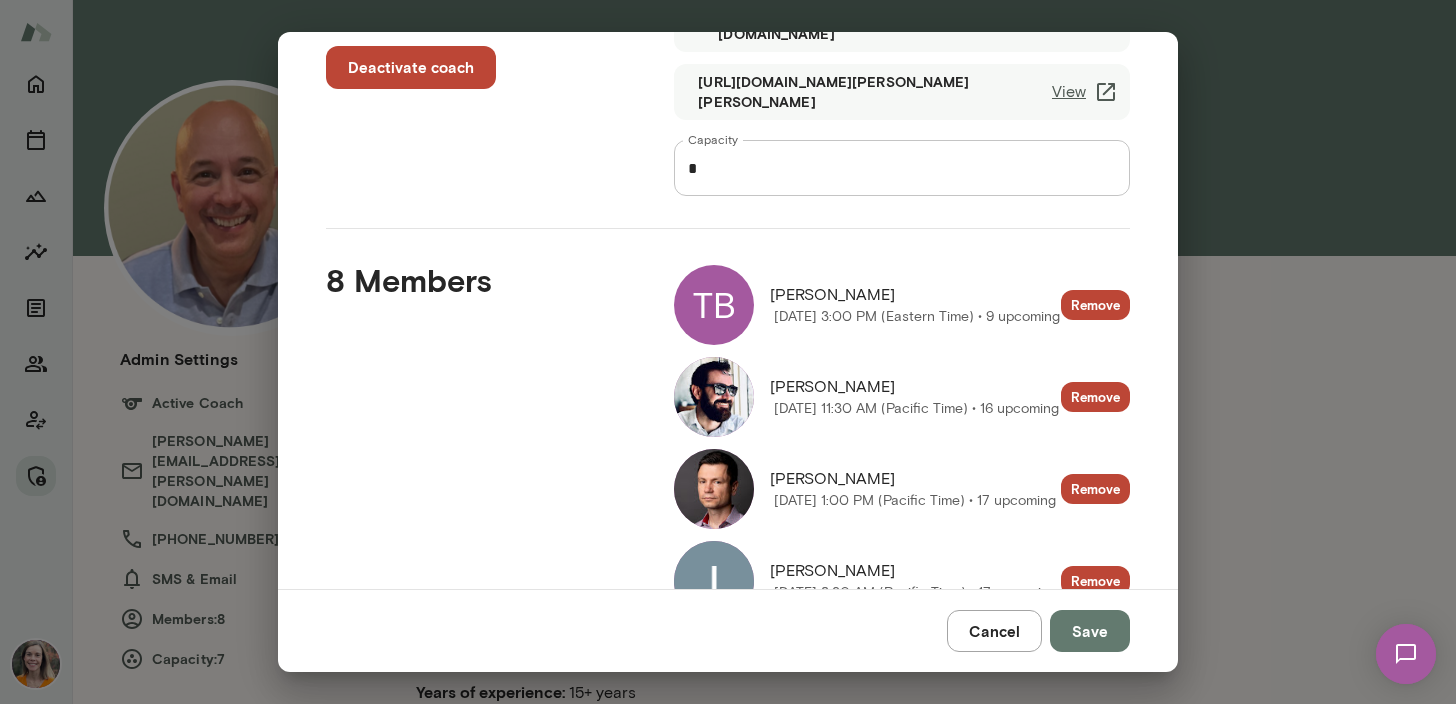 scroll, scrollTop: 0, scrollLeft: 0, axis: both 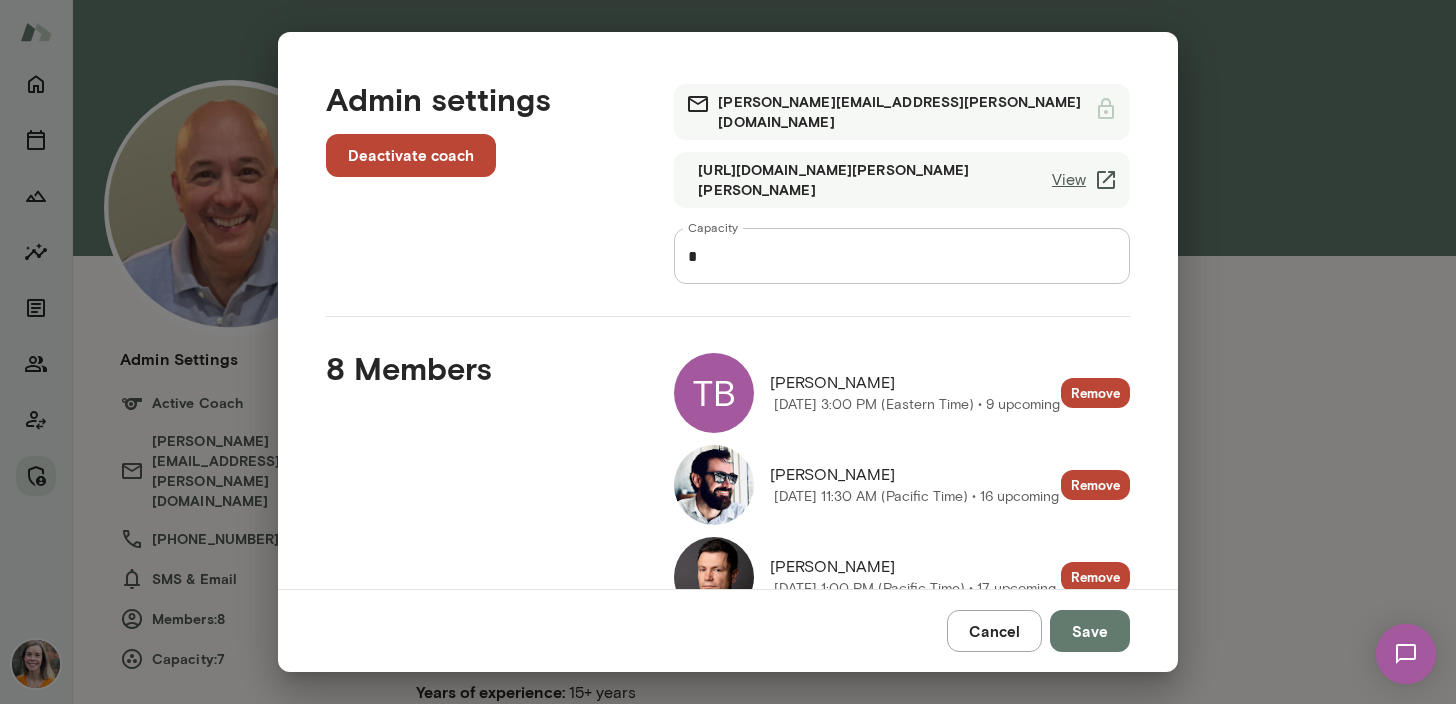 click on "Cancel" at bounding box center (994, 631) 